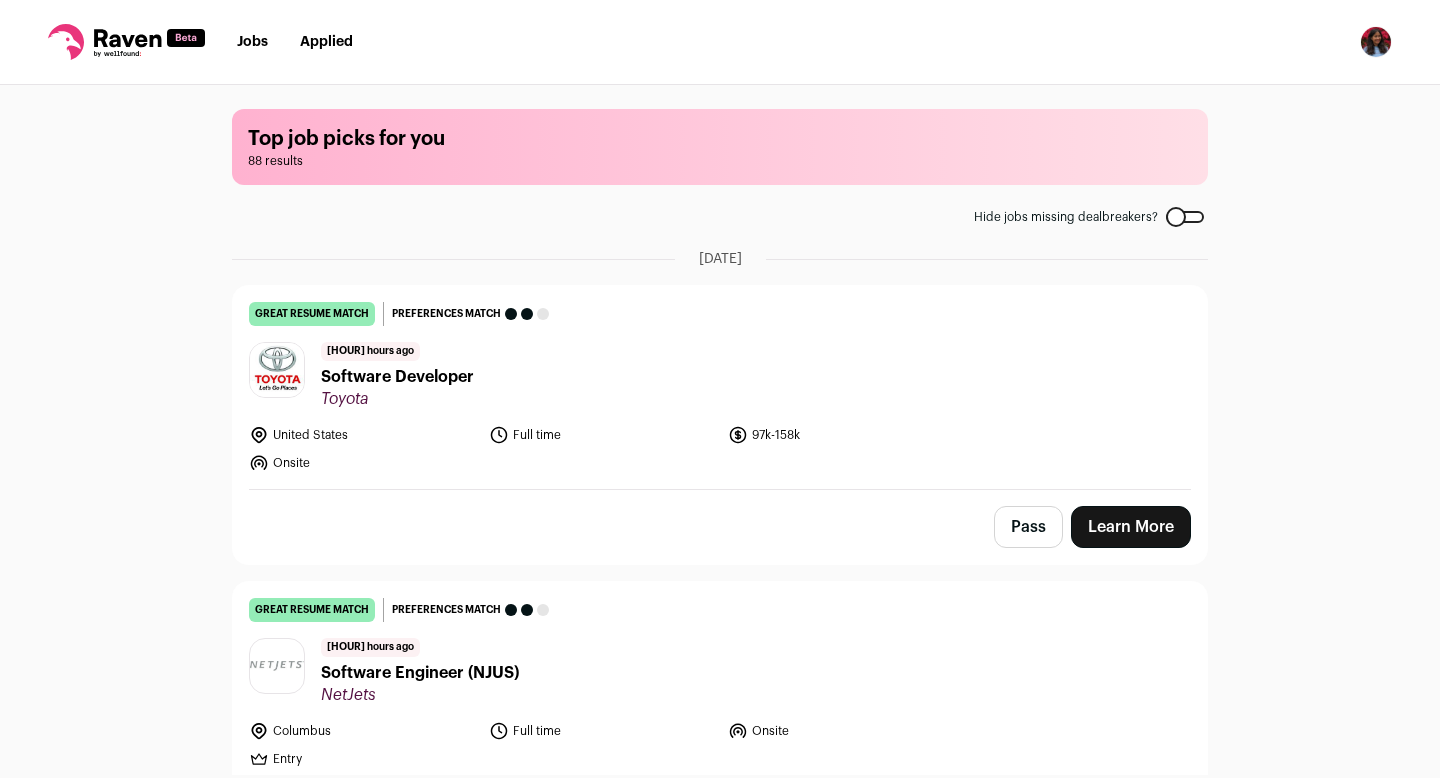 scroll, scrollTop: 0, scrollLeft: 0, axis: both 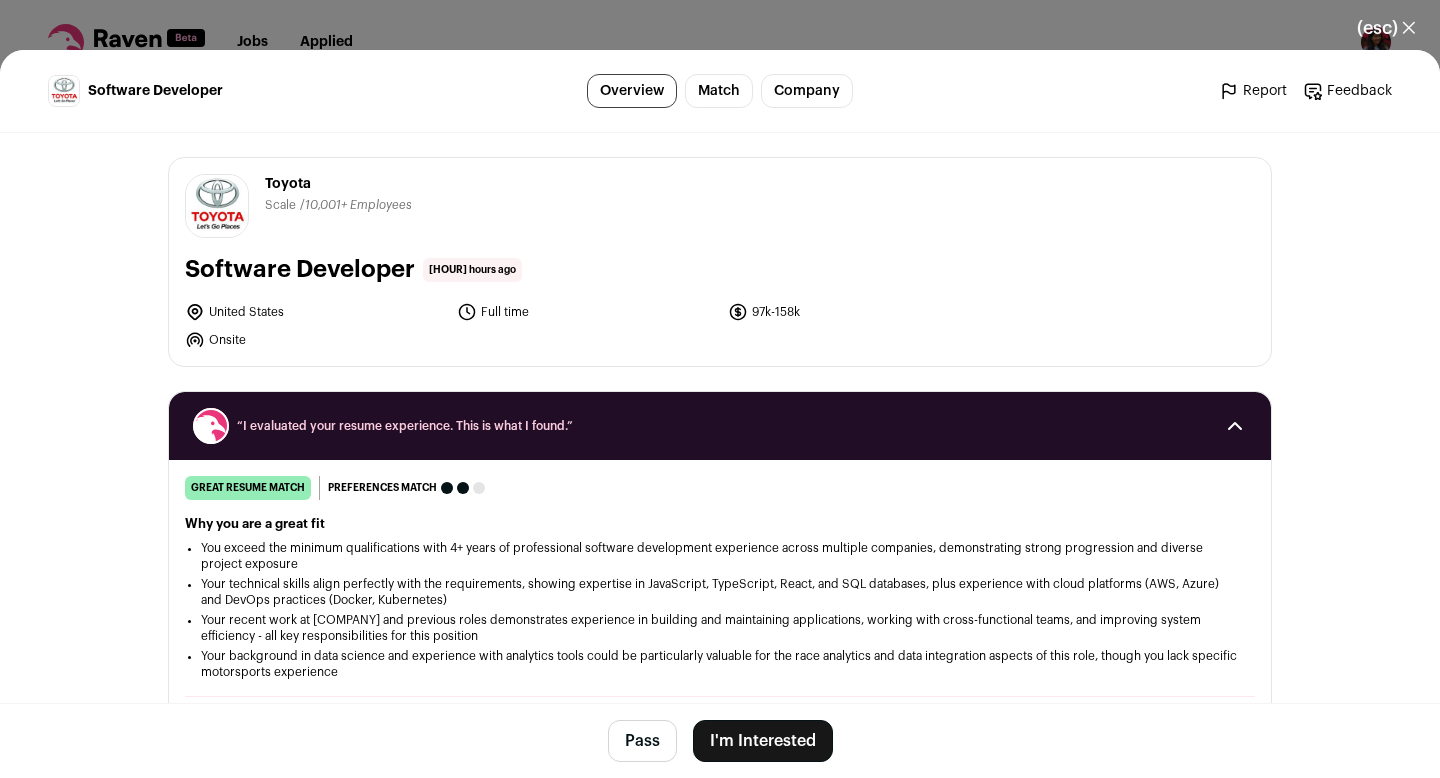 click on "(esc) ✕" at bounding box center [1354, 28] 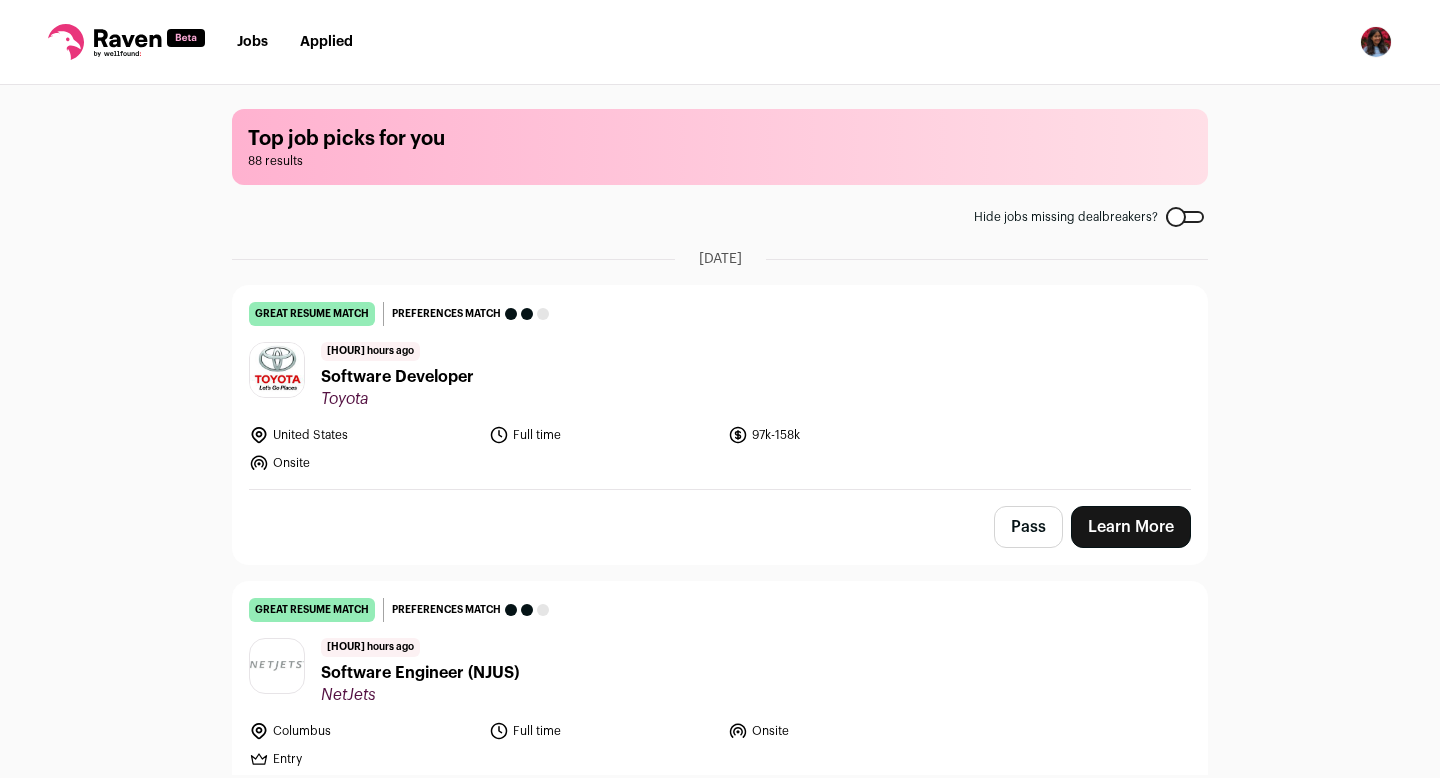 click on "Learn More" at bounding box center (1131, 527) 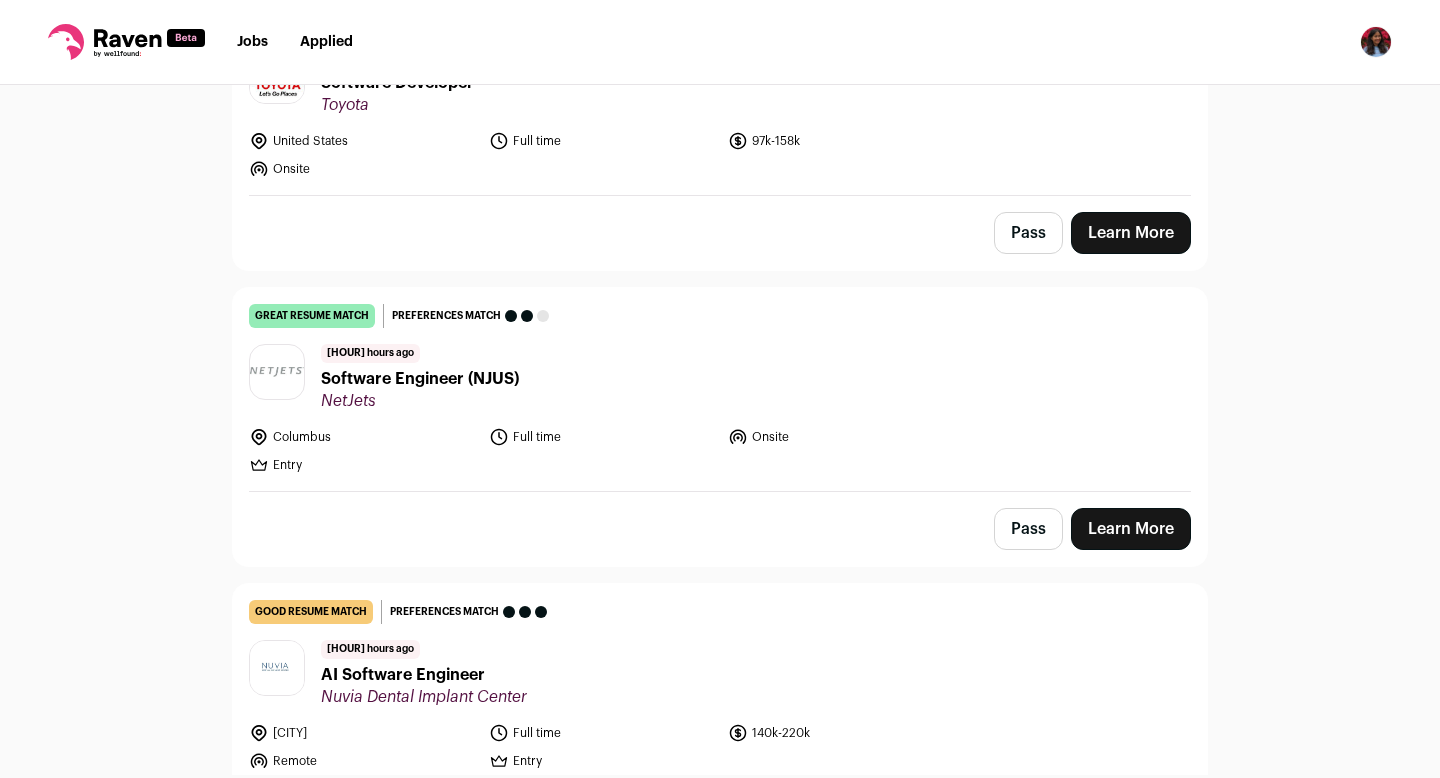 click on "Learn More" at bounding box center [1131, 529] 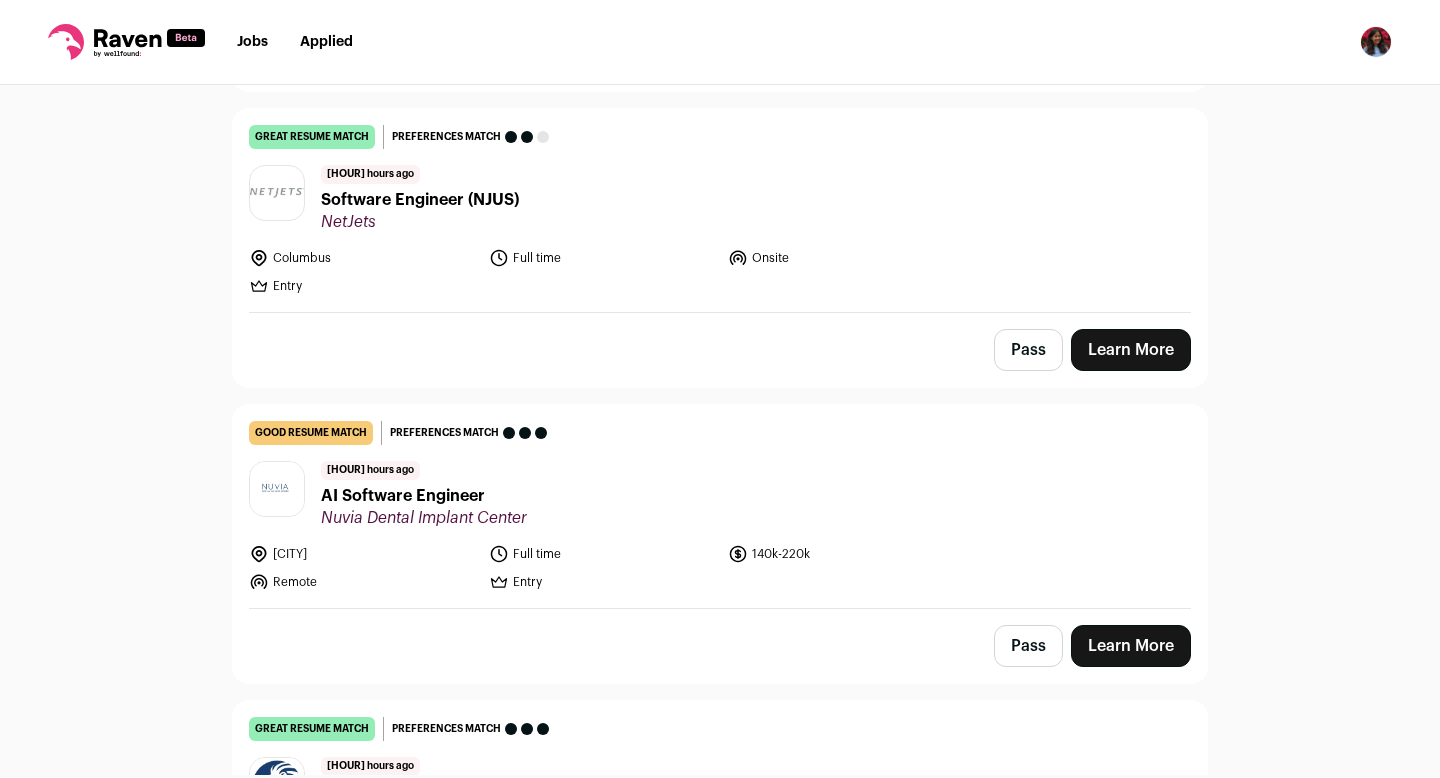 scroll, scrollTop: 615, scrollLeft: 0, axis: vertical 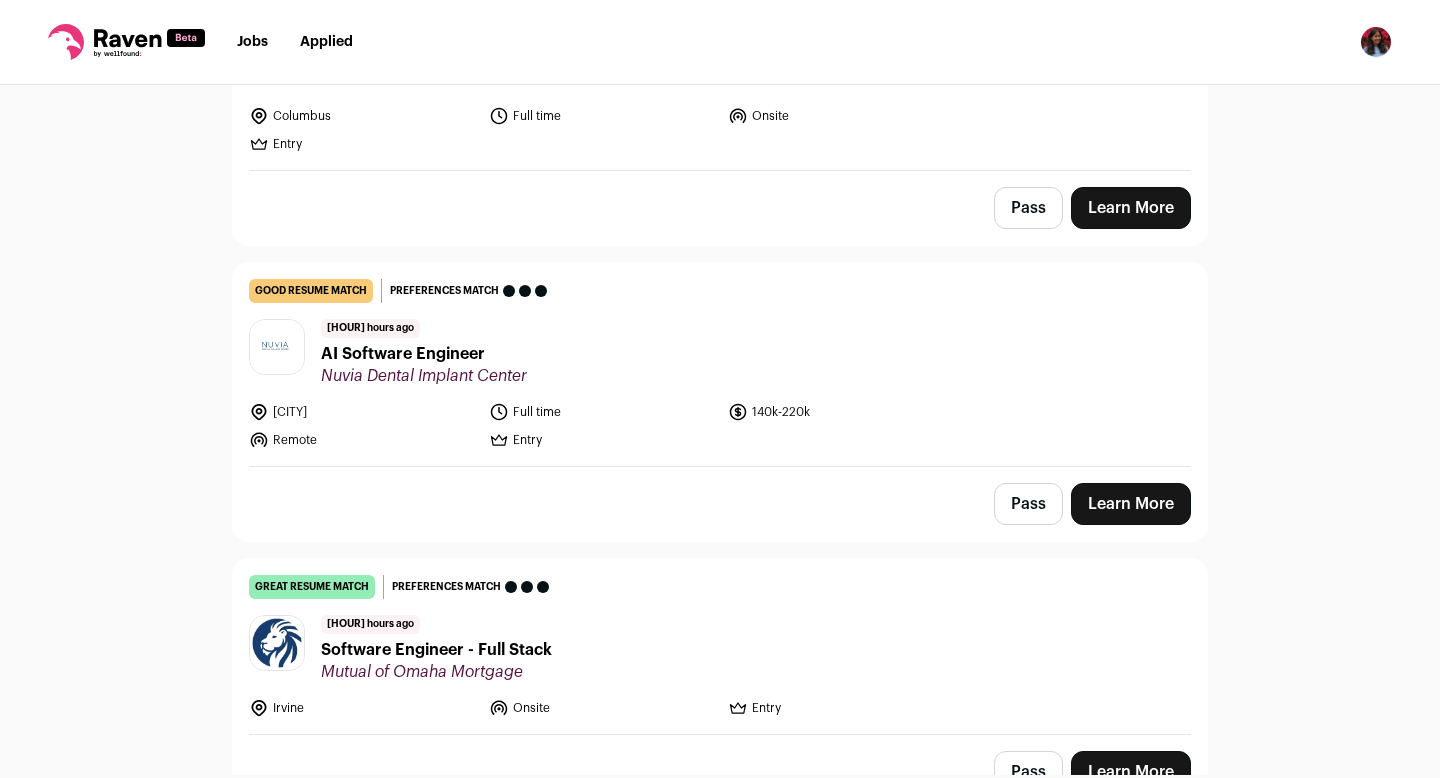 click on "Learn More" at bounding box center [1131, 504] 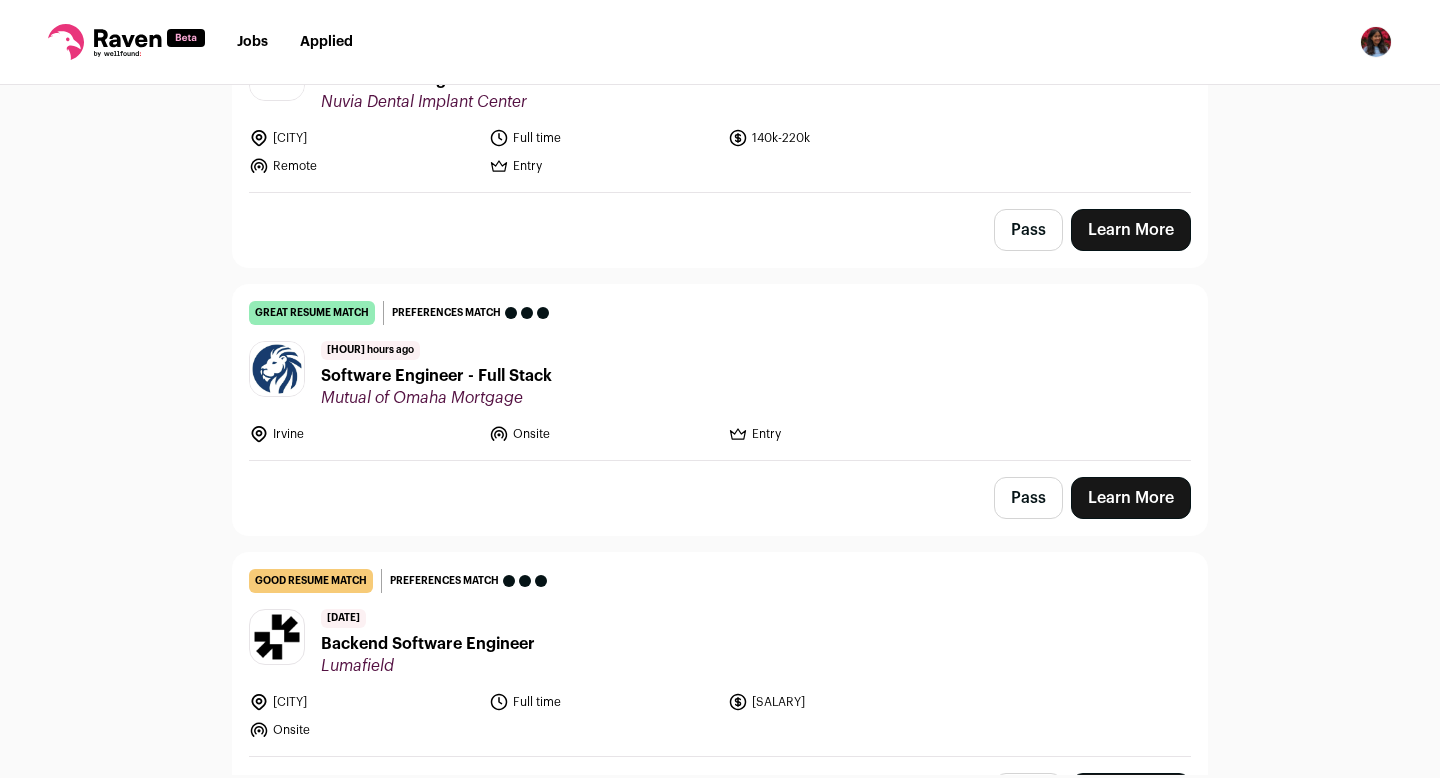 click on "Learn More" at bounding box center (1131, 498) 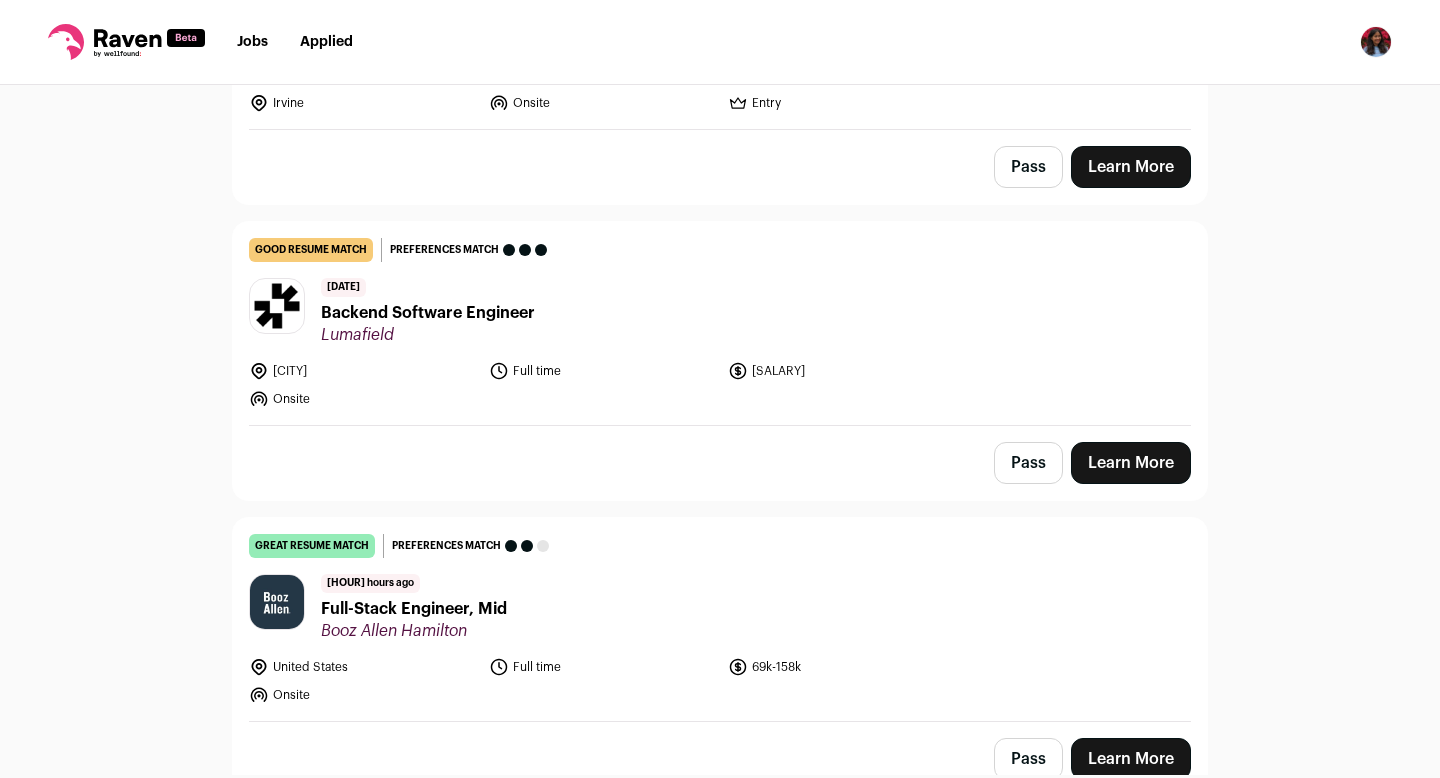 click on "Learn More" at bounding box center [1131, 463] 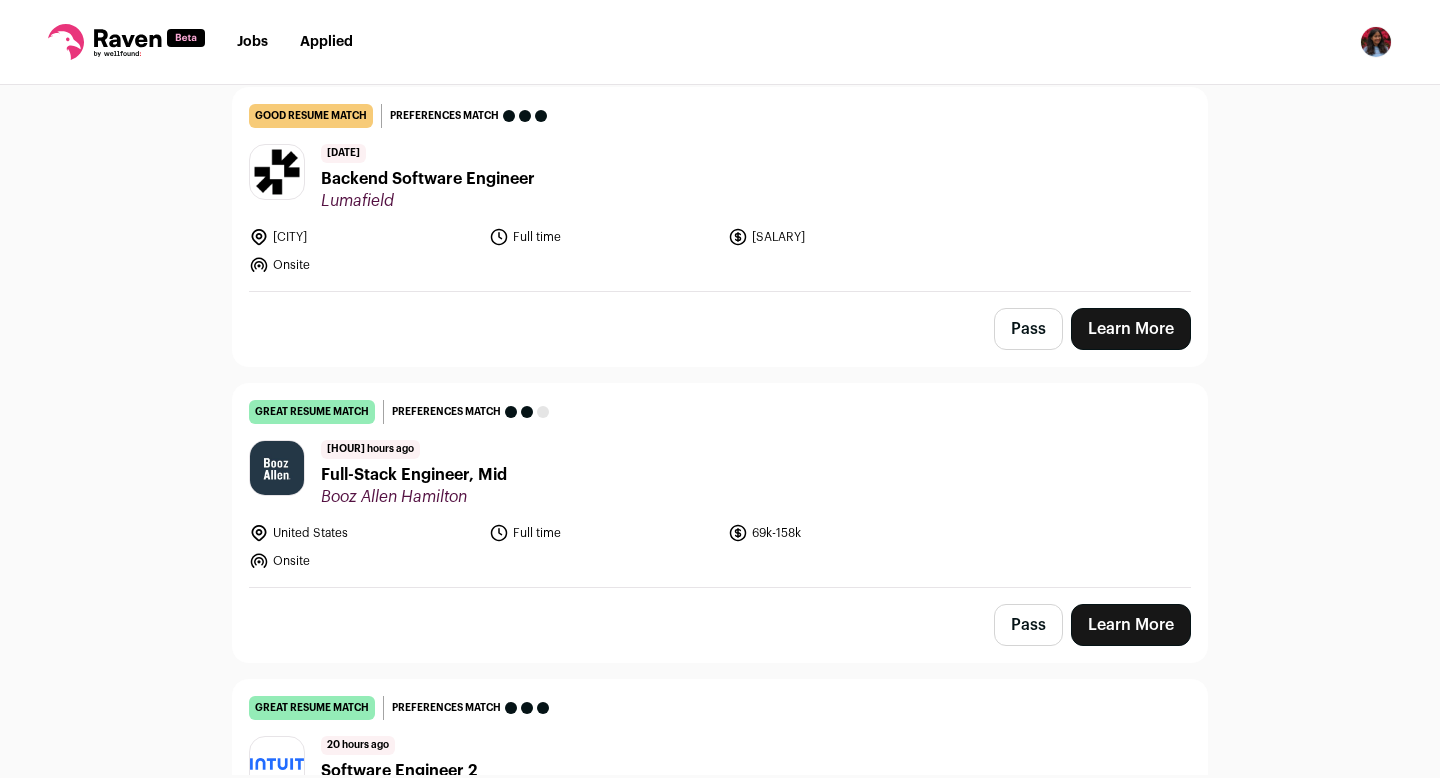 scroll, scrollTop: 1436, scrollLeft: 0, axis: vertical 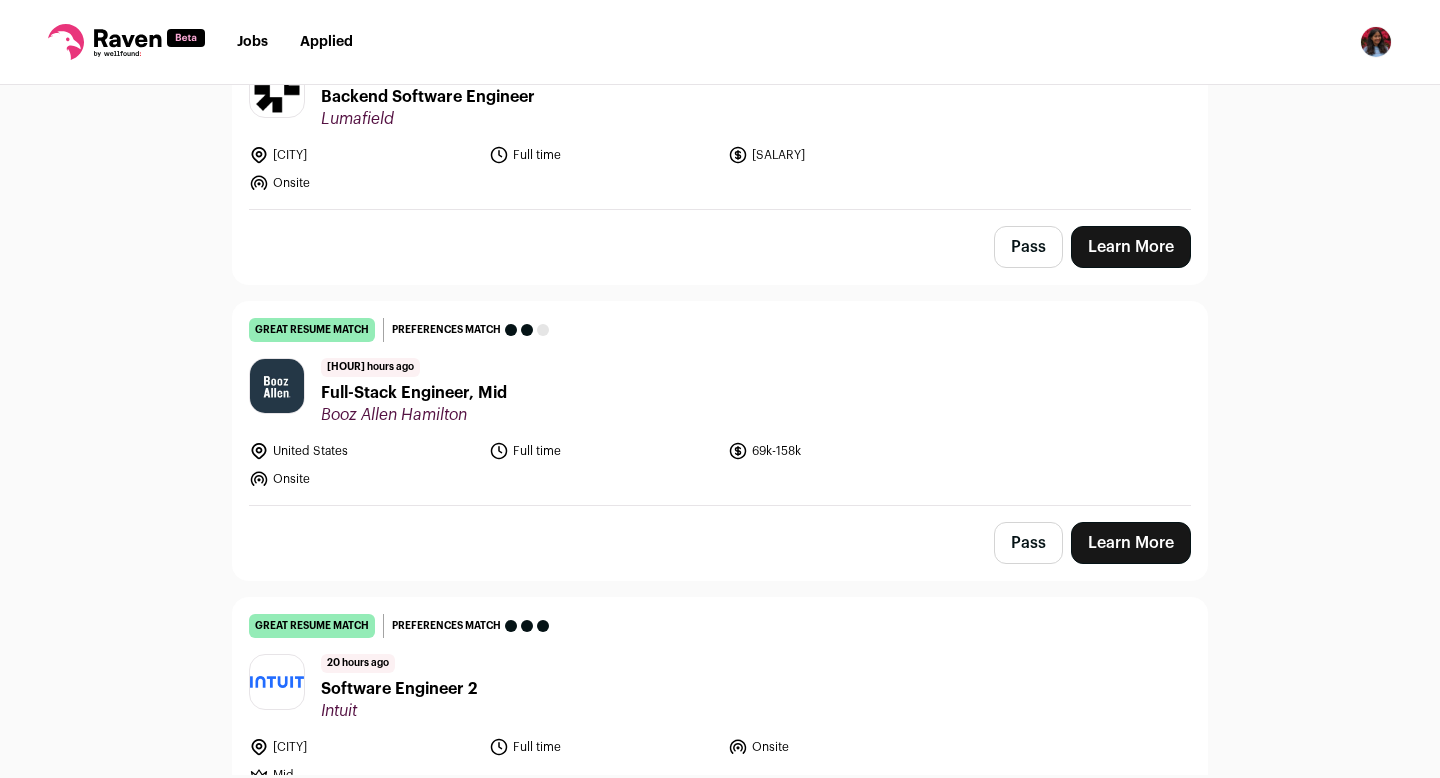 click on "Learn More" at bounding box center (1131, 543) 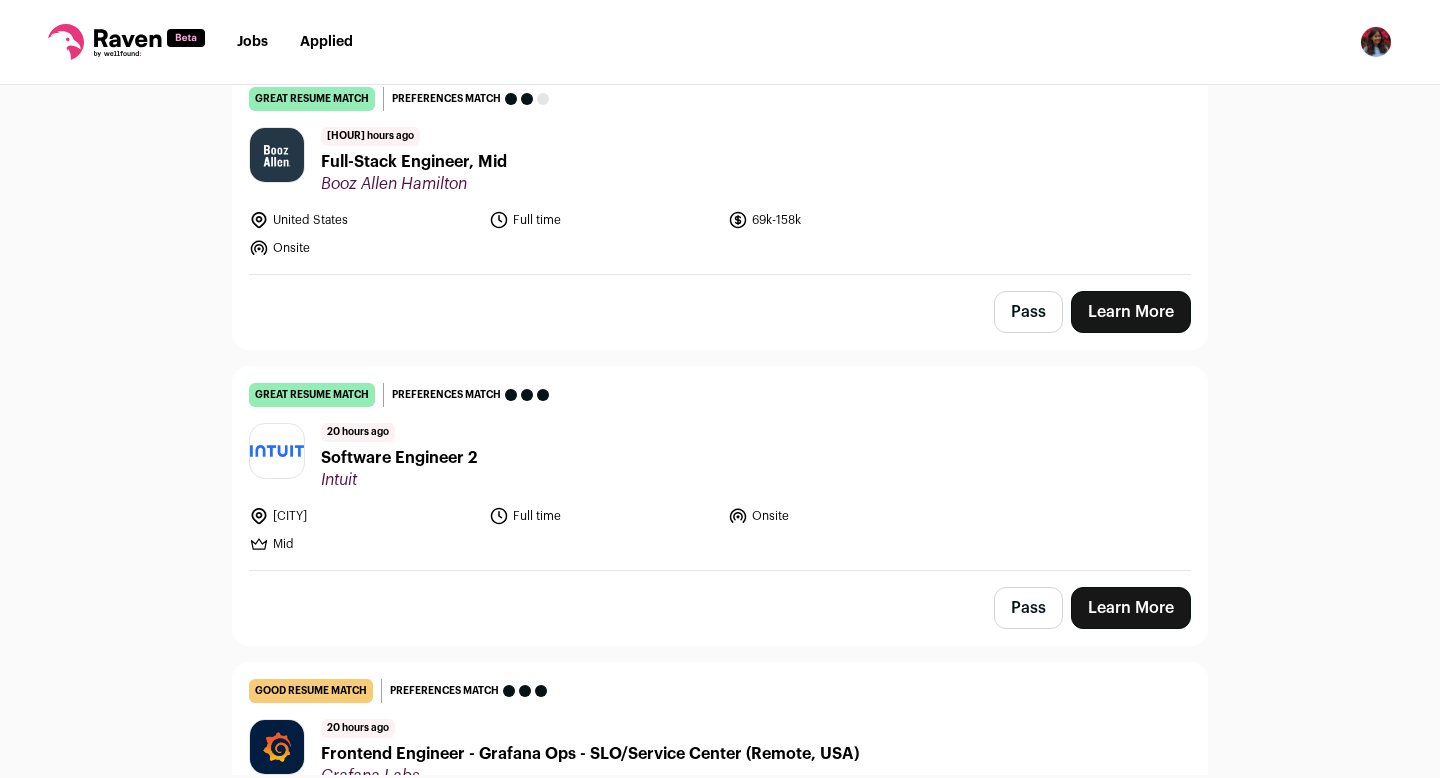 scroll, scrollTop: 1690, scrollLeft: 0, axis: vertical 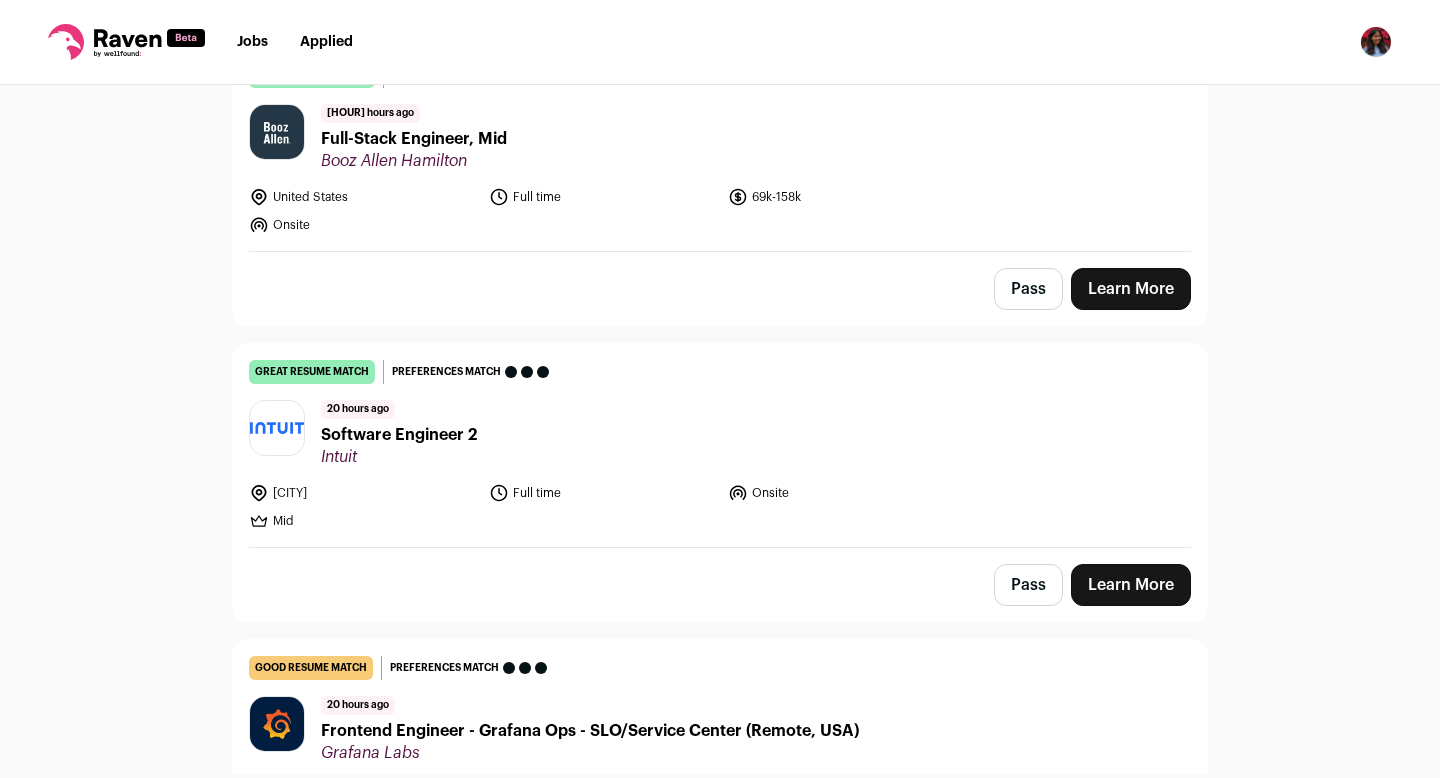 click on "Learn More" at bounding box center (1131, 585) 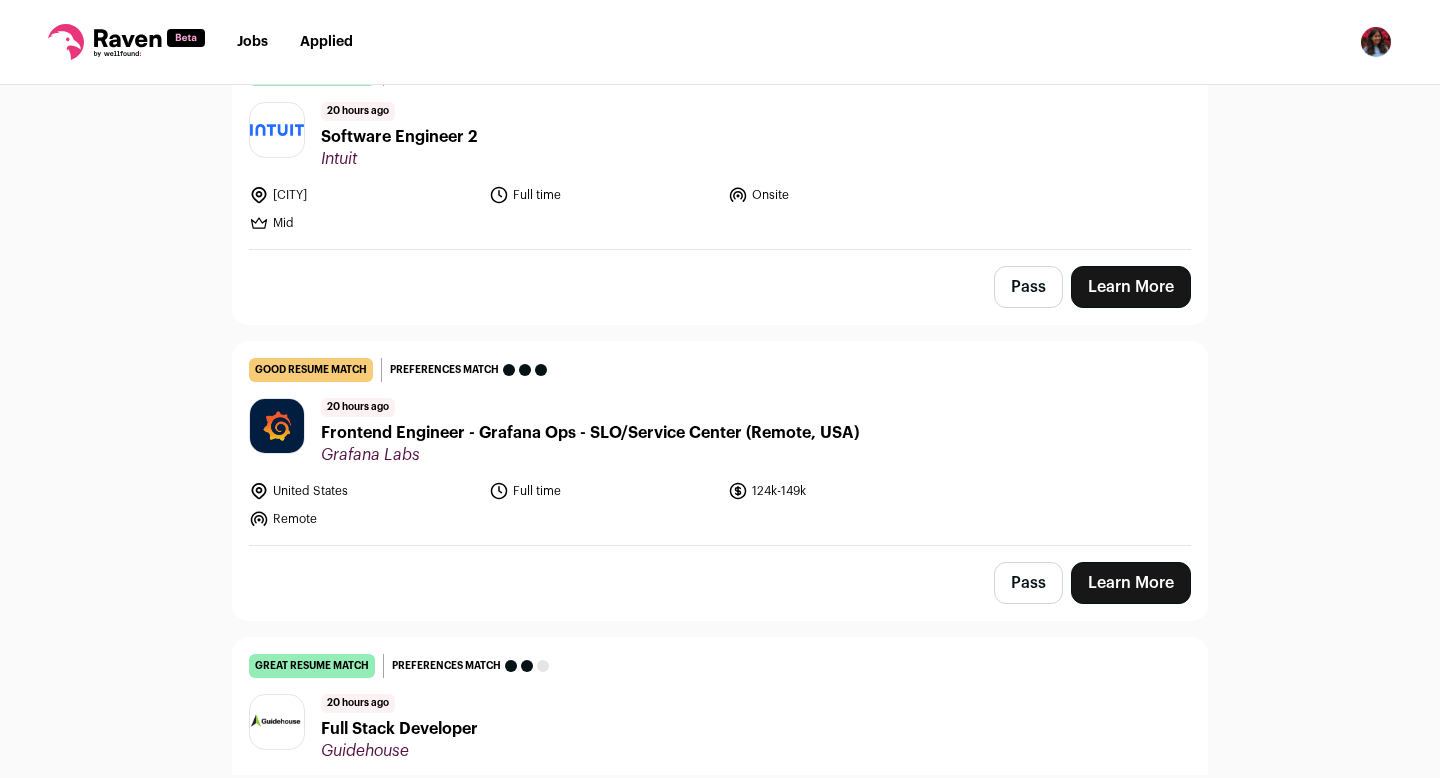 click on "Learn More" at bounding box center [1131, 583] 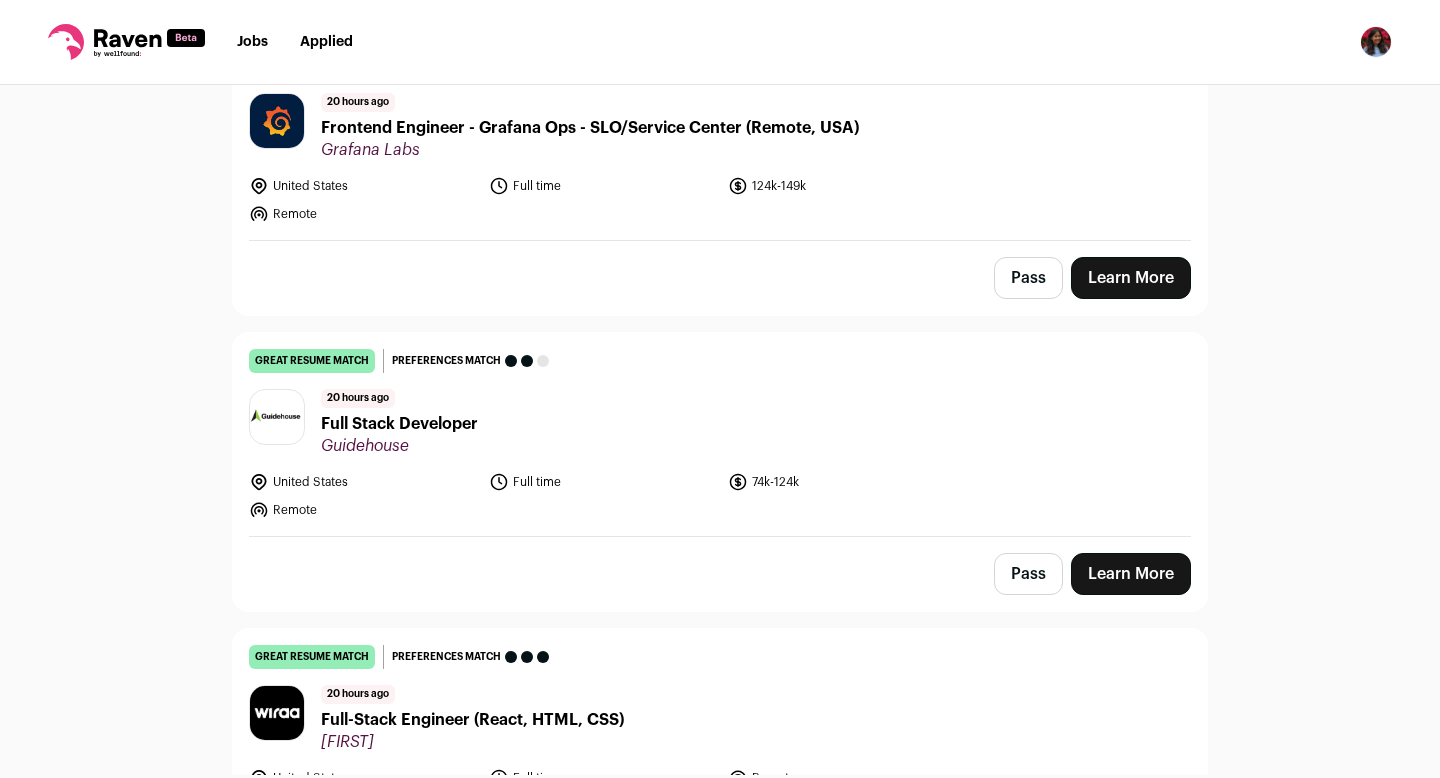 scroll, scrollTop: 2346, scrollLeft: 0, axis: vertical 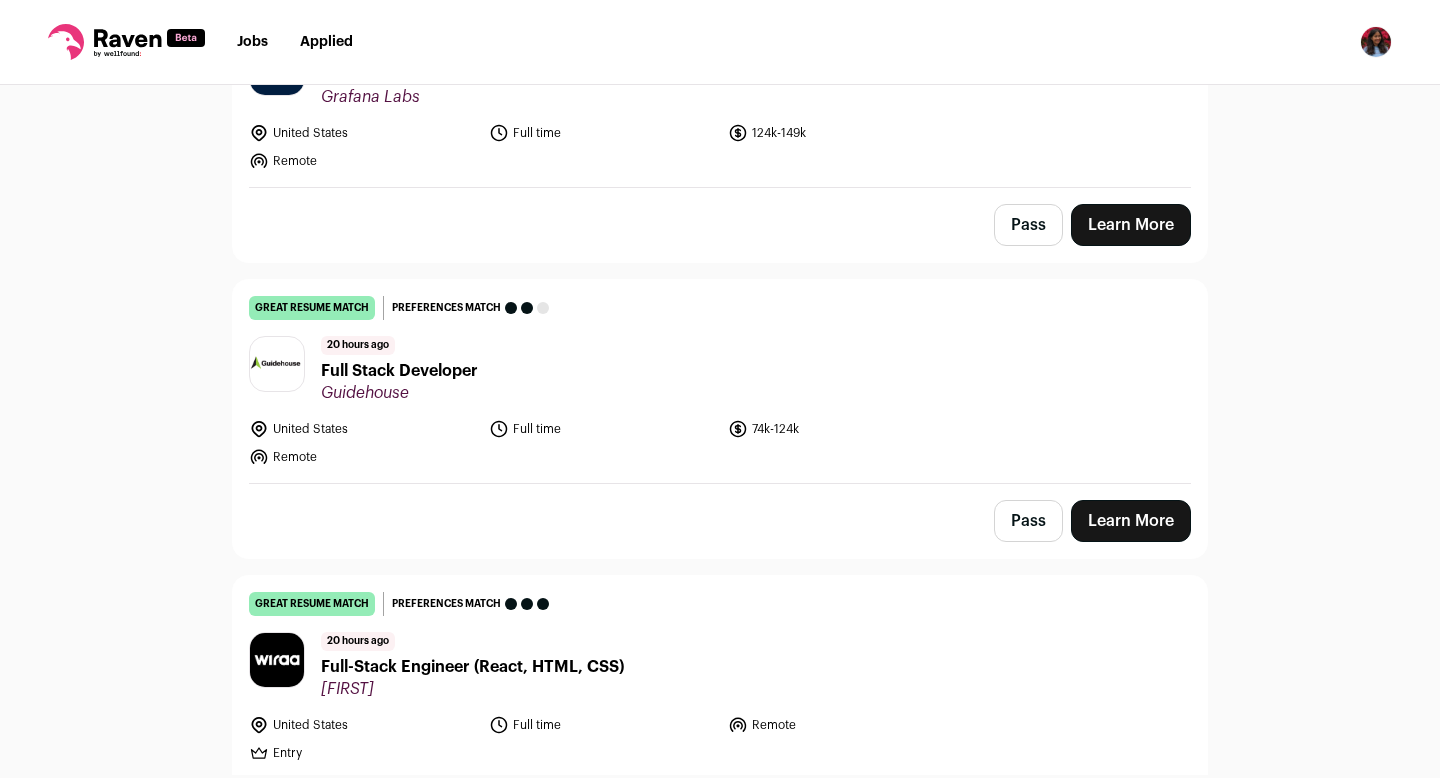 click on "Pass
Learn More" at bounding box center [720, 521] 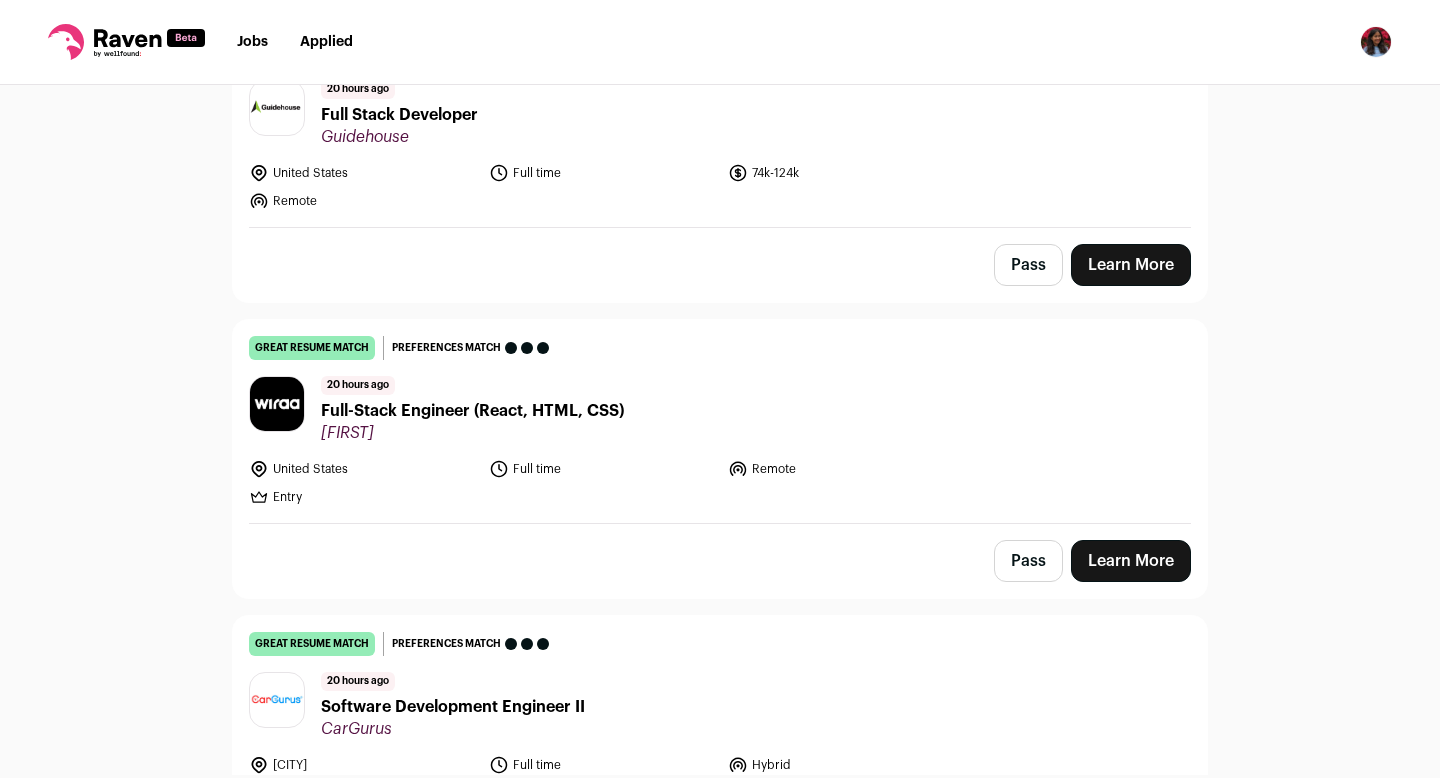 scroll, scrollTop: 2636, scrollLeft: 0, axis: vertical 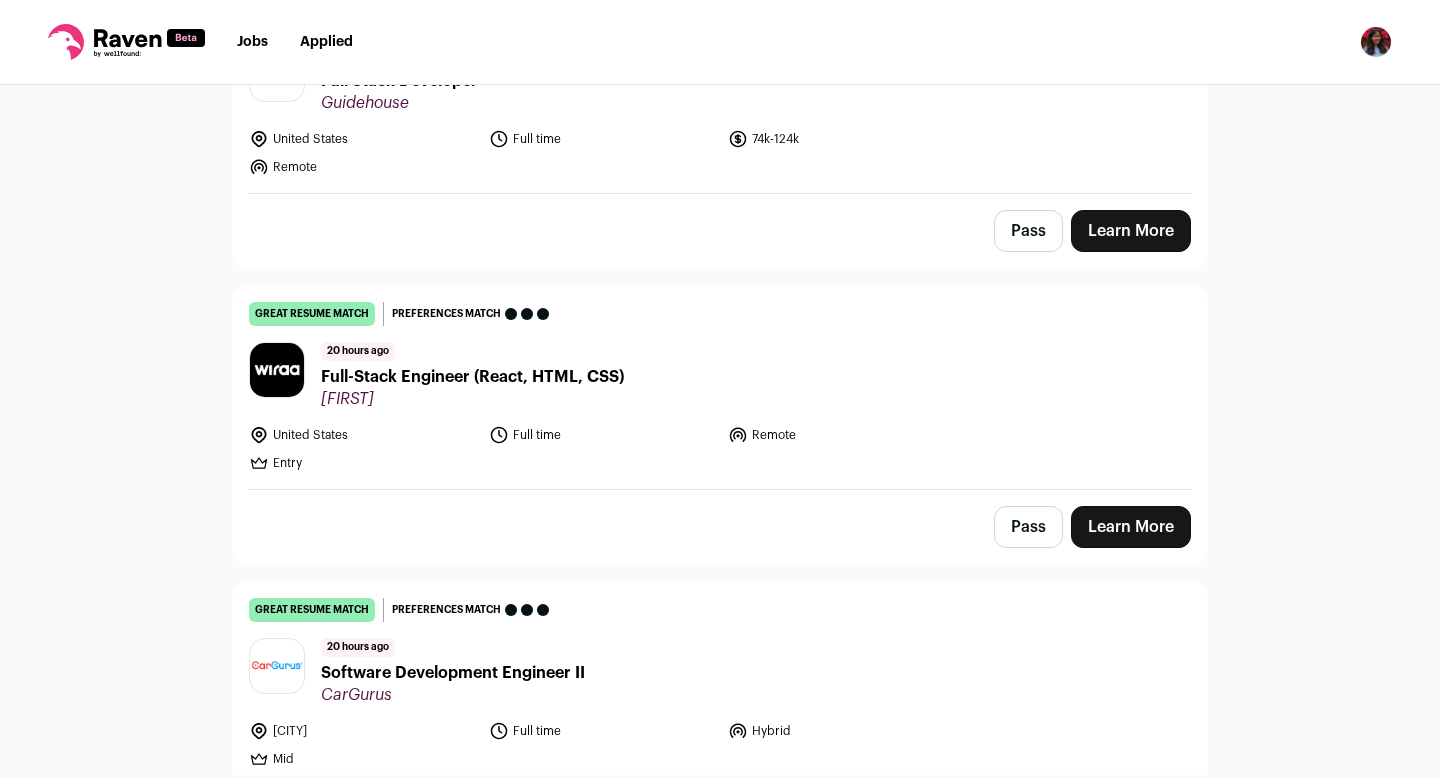 click on "Learn More" at bounding box center [1131, 527] 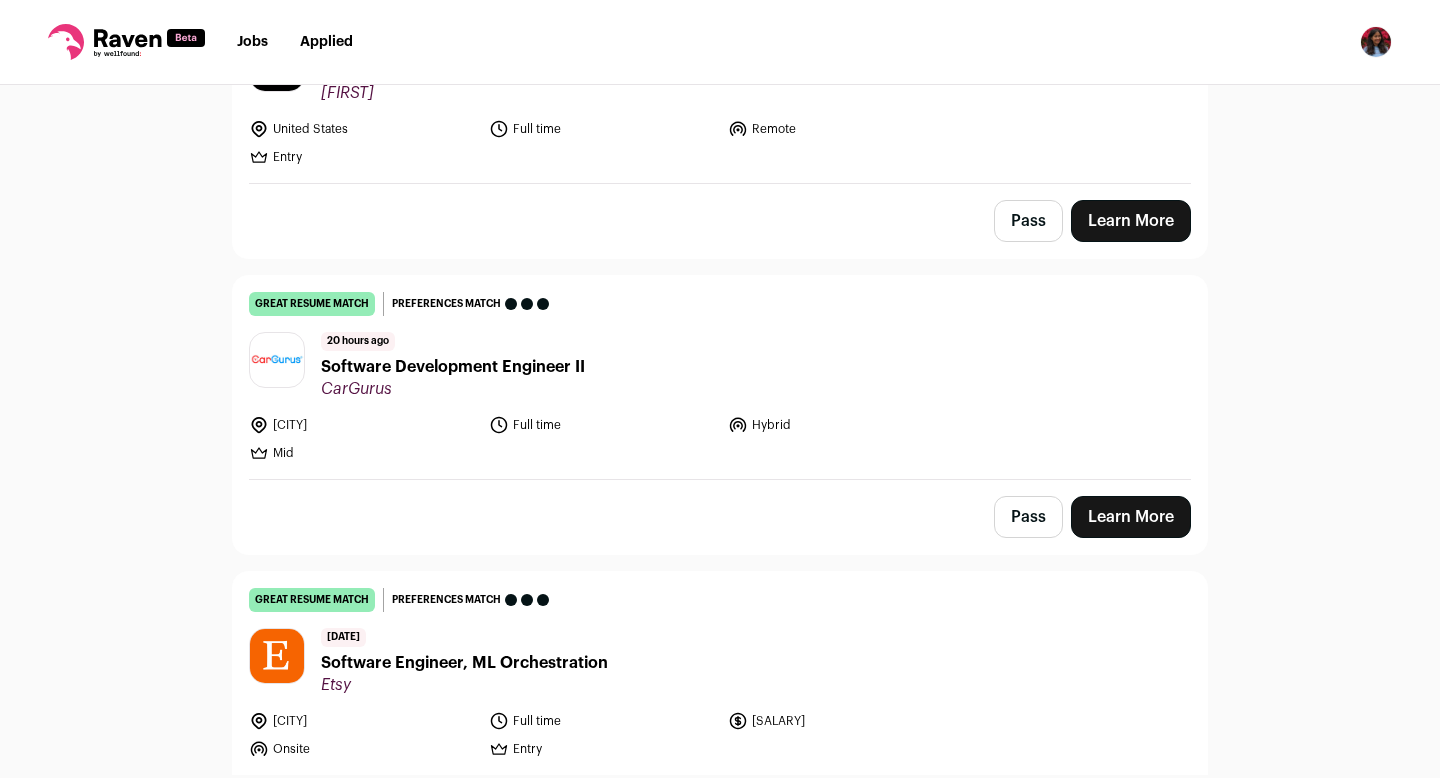 scroll, scrollTop: 2995, scrollLeft: 0, axis: vertical 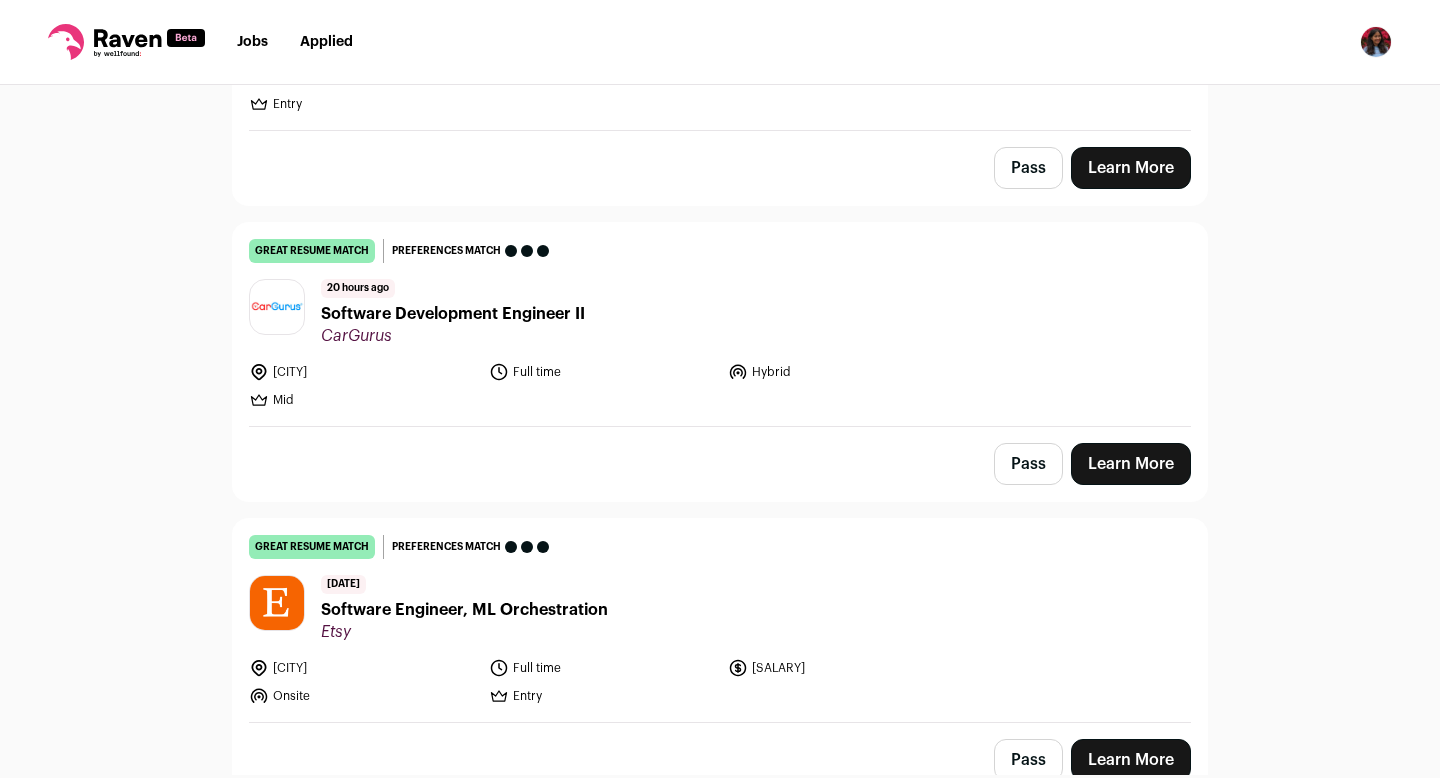 click on "Learn More" at bounding box center (1131, 464) 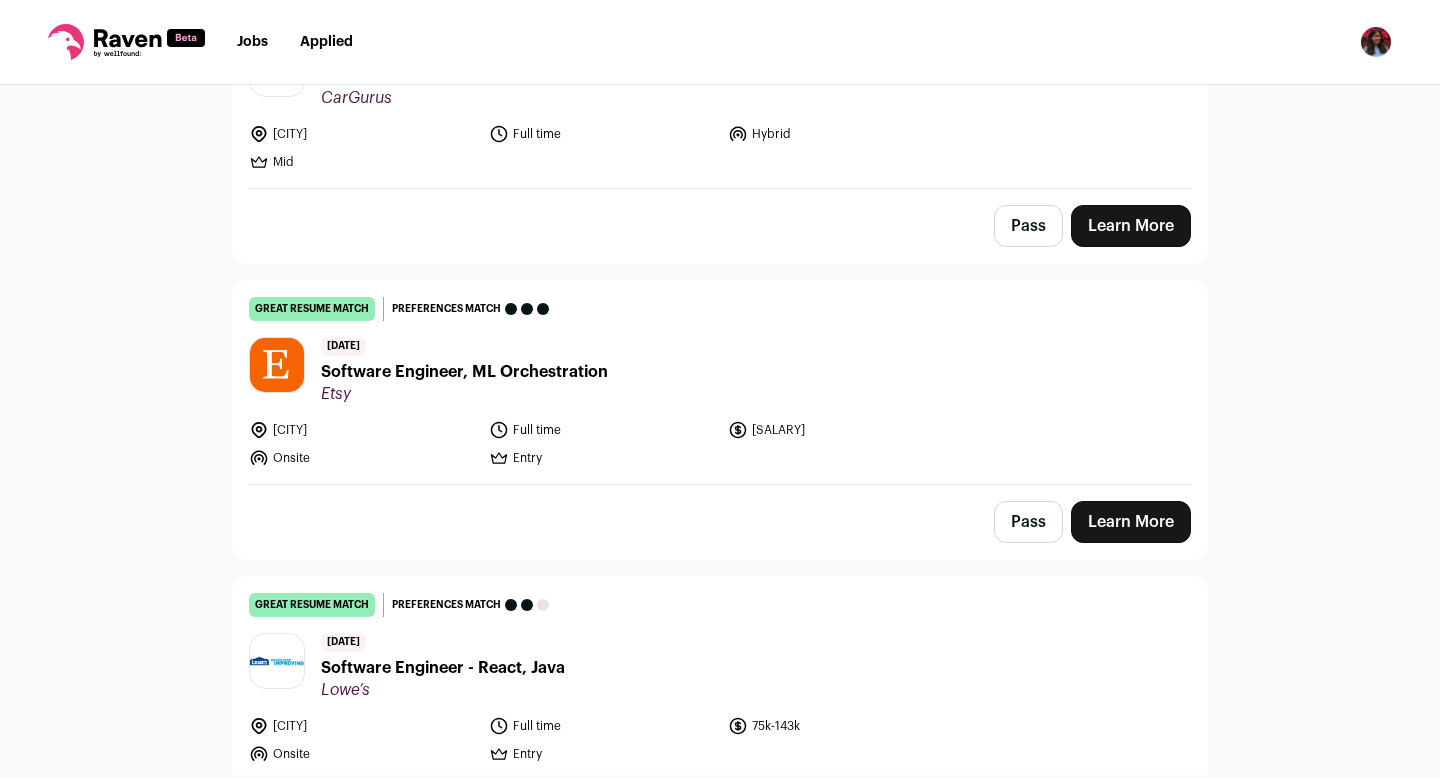 scroll, scrollTop: 3257, scrollLeft: 0, axis: vertical 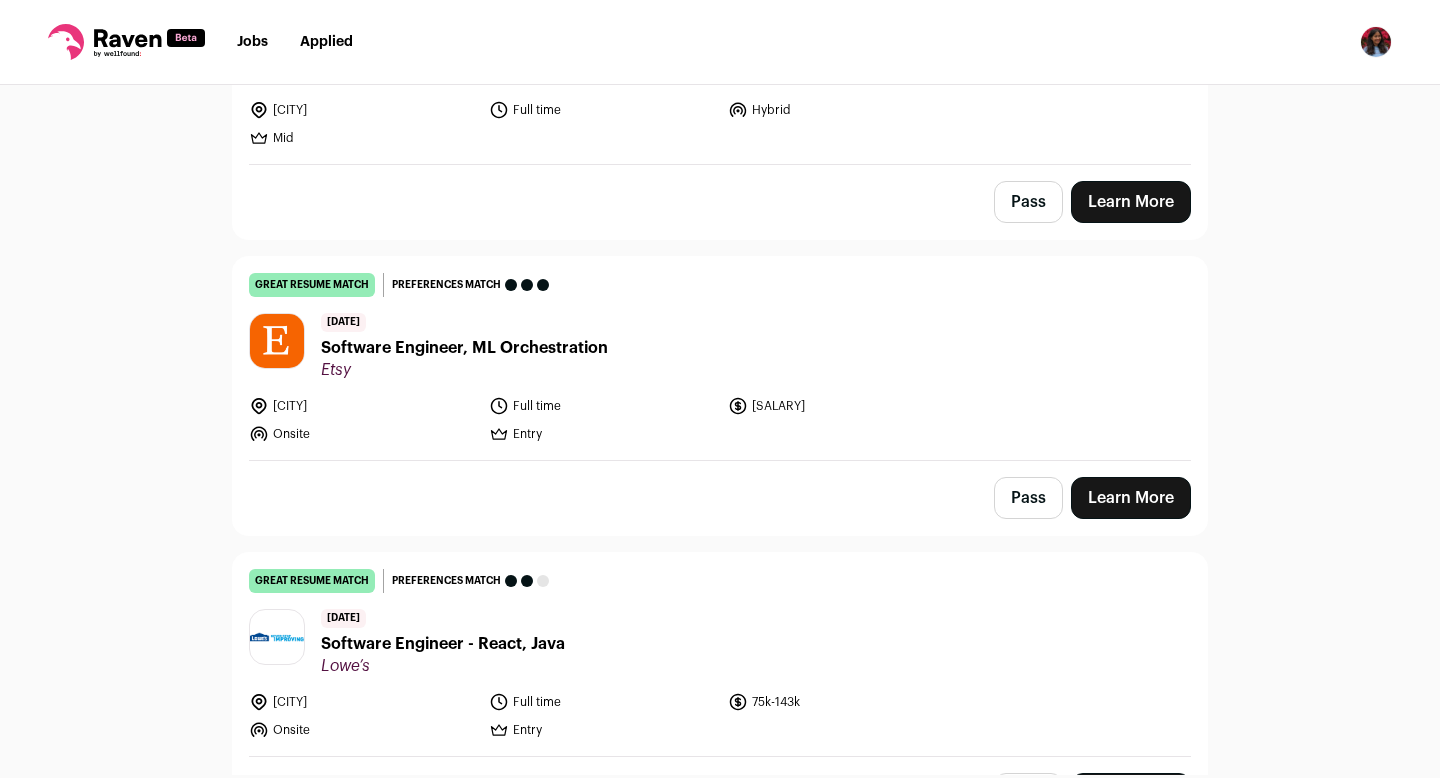 click on "Learn More" at bounding box center (1131, 498) 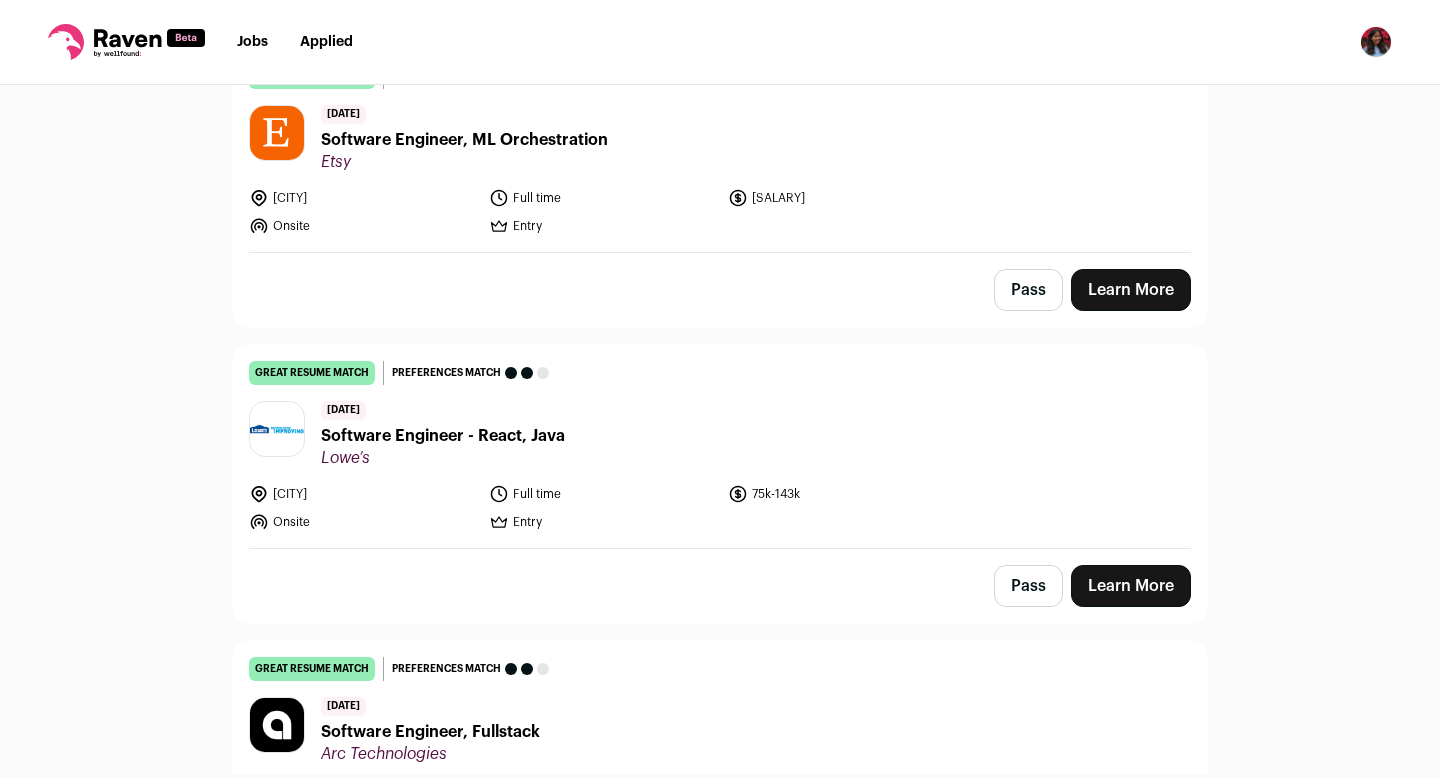 scroll, scrollTop: 3505, scrollLeft: 0, axis: vertical 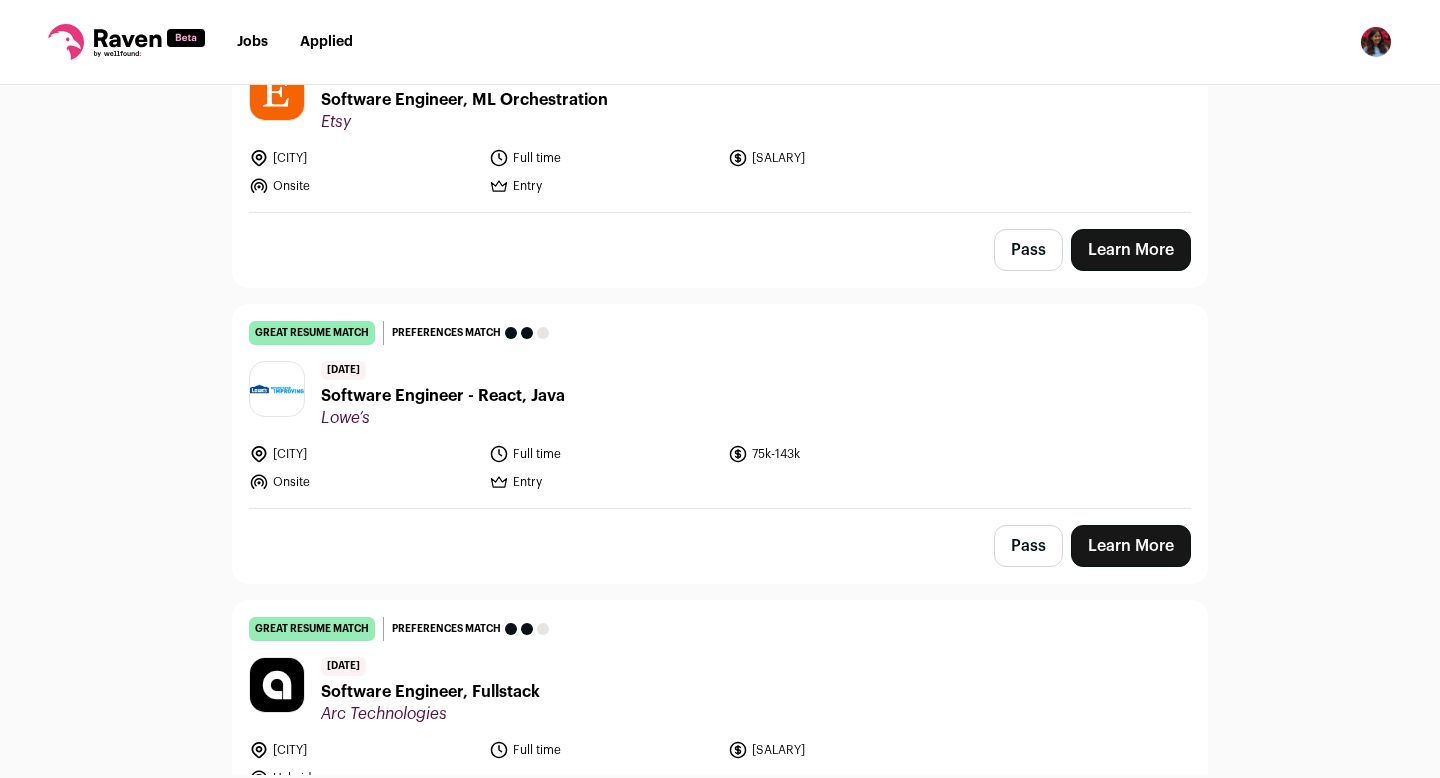 click on "Learn More" at bounding box center (1131, 546) 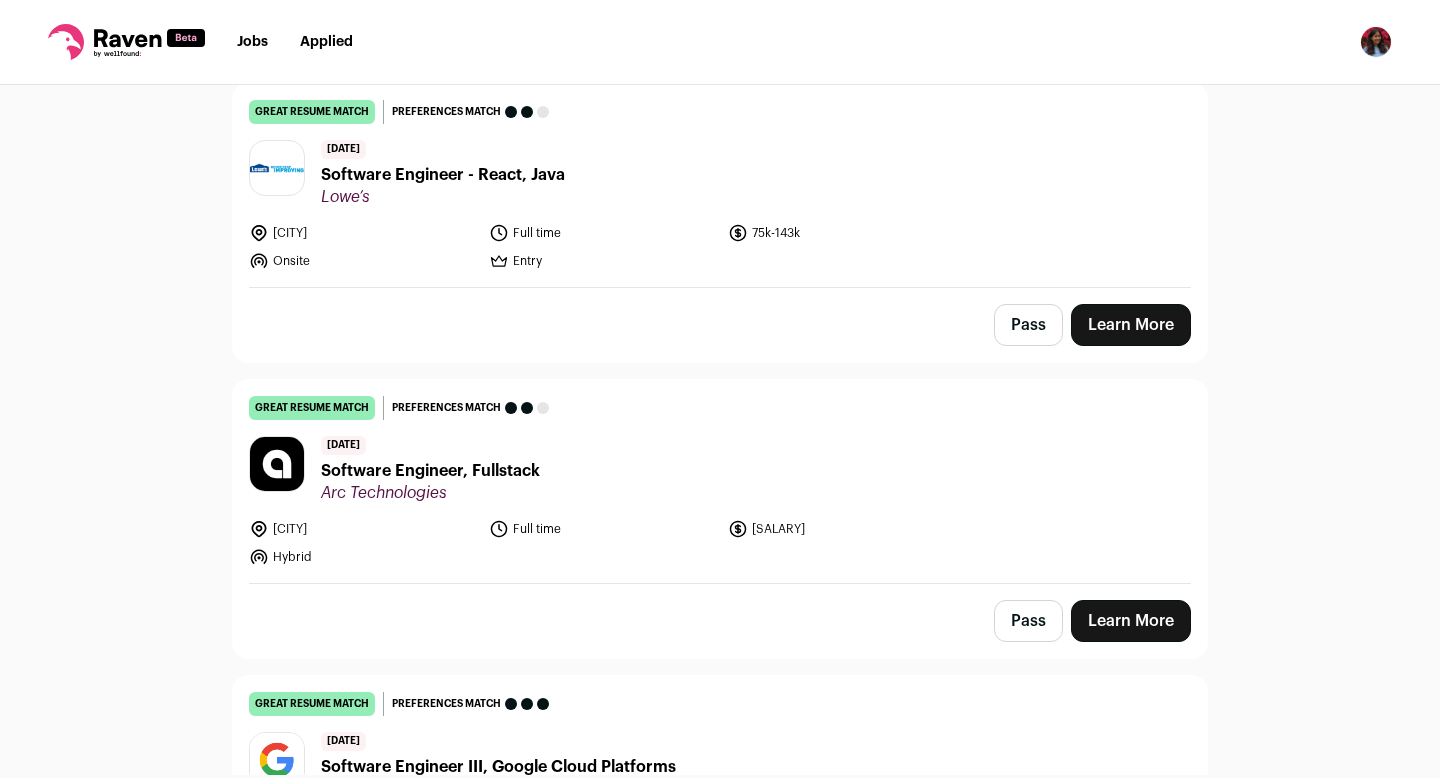 scroll, scrollTop: 3737, scrollLeft: 0, axis: vertical 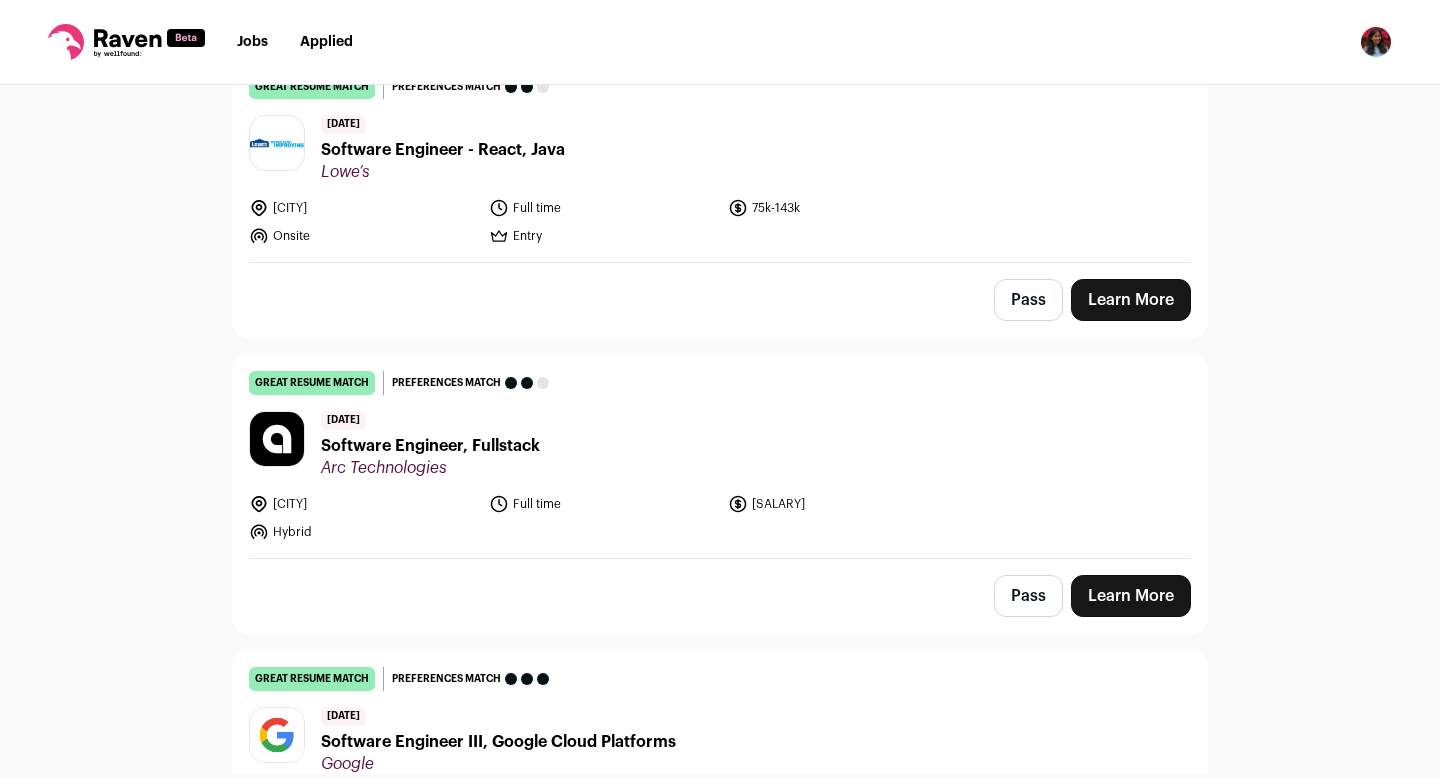 click on "Learn More" at bounding box center (1131, 596) 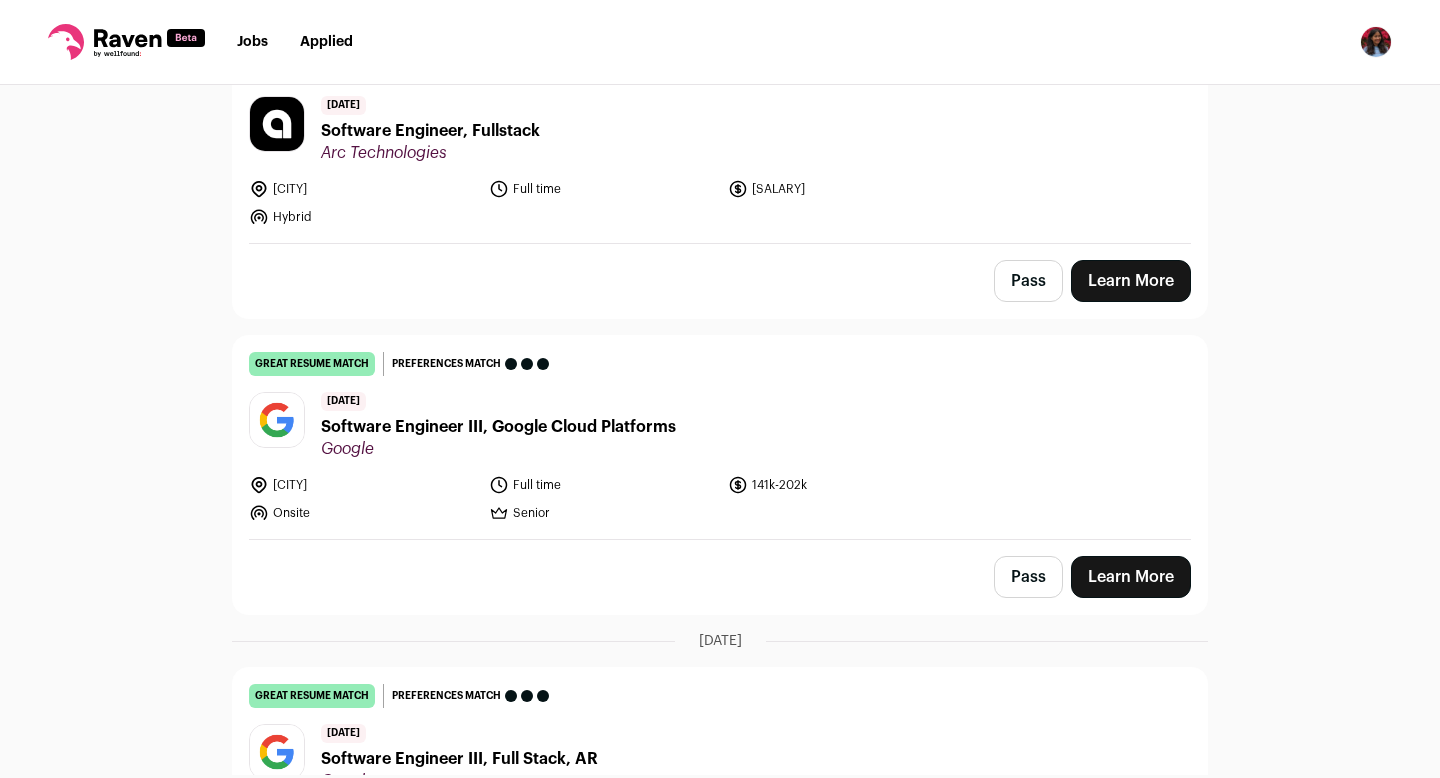 scroll, scrollTop: 4077, scrollLeft: 0, axis: vertical 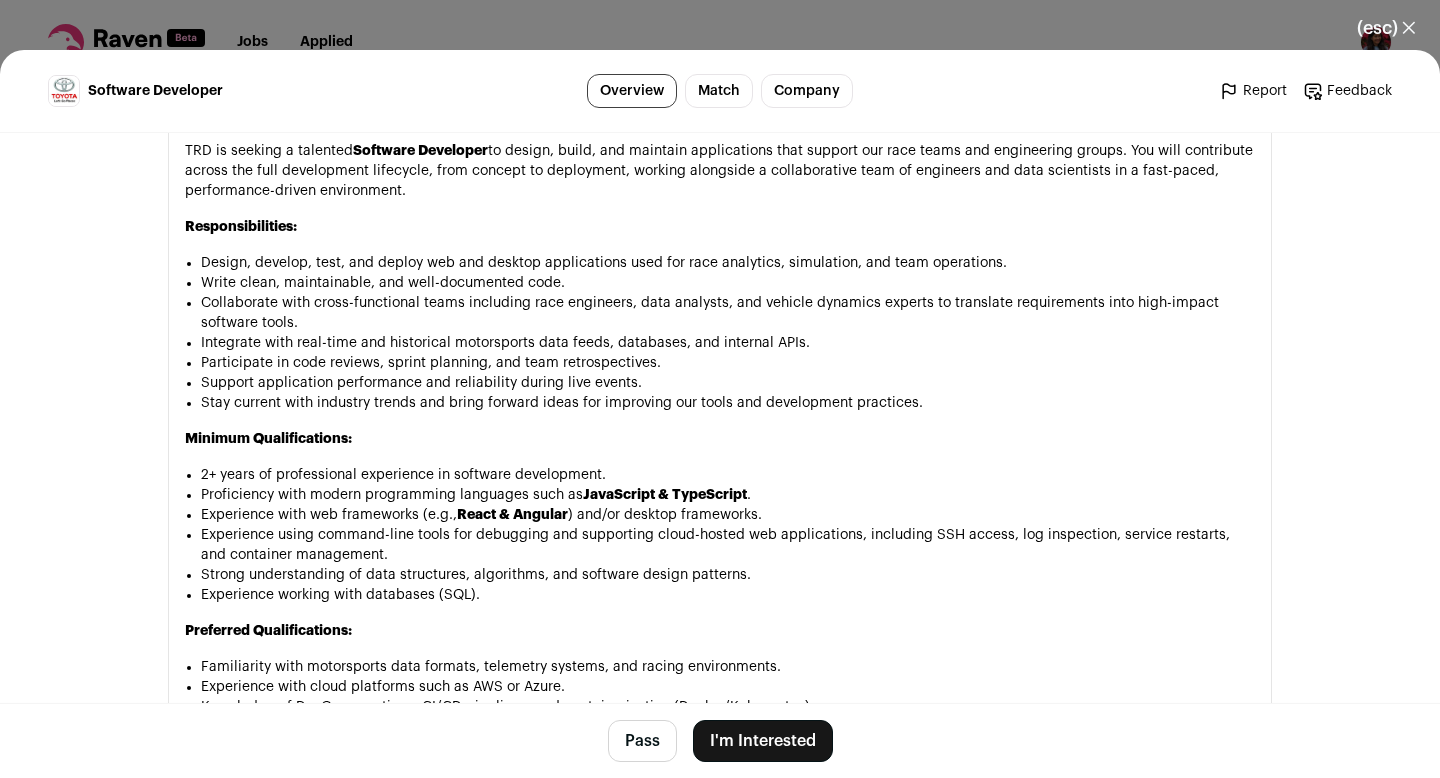 click on "I'm Interested" at bounding box center (763, 741) 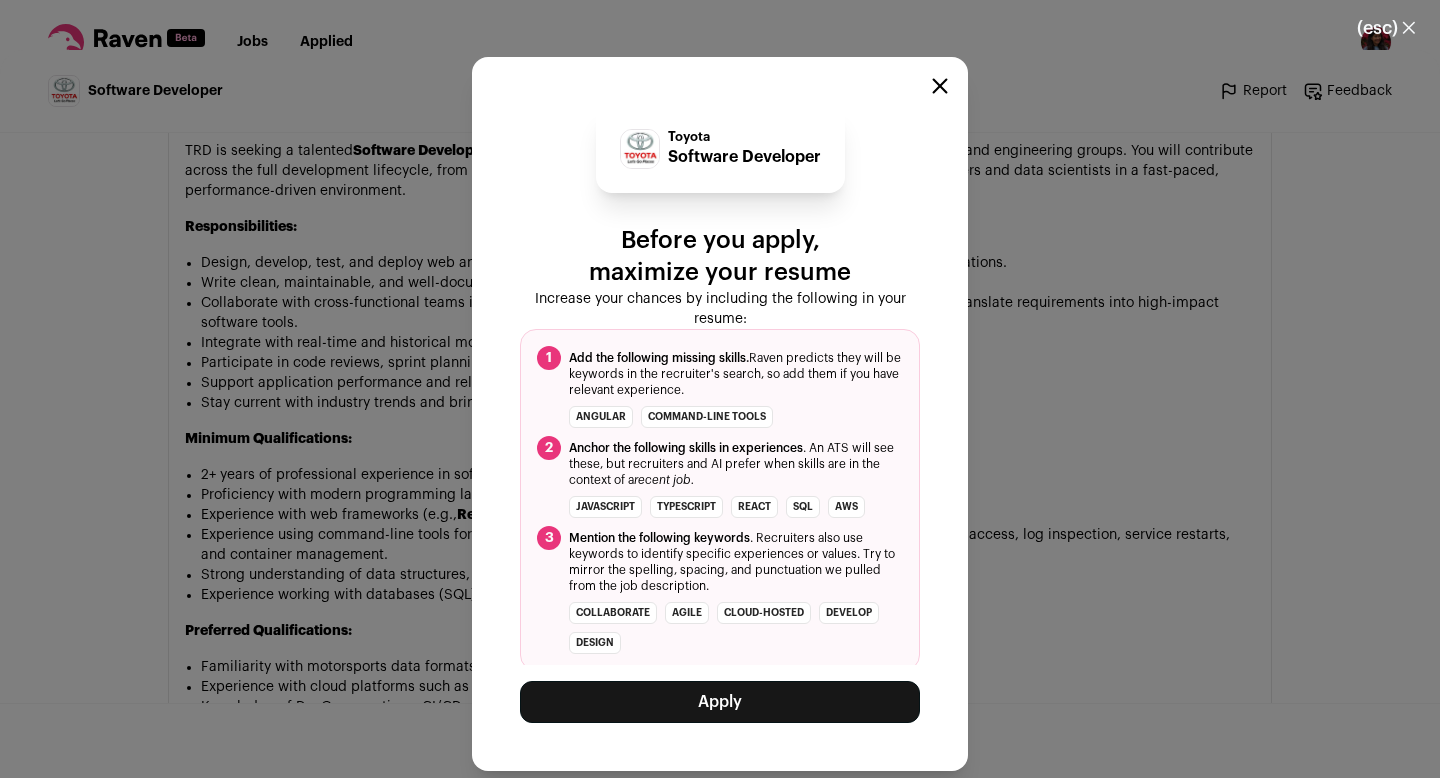 click on "Apply" at bounding box center (720, 702) 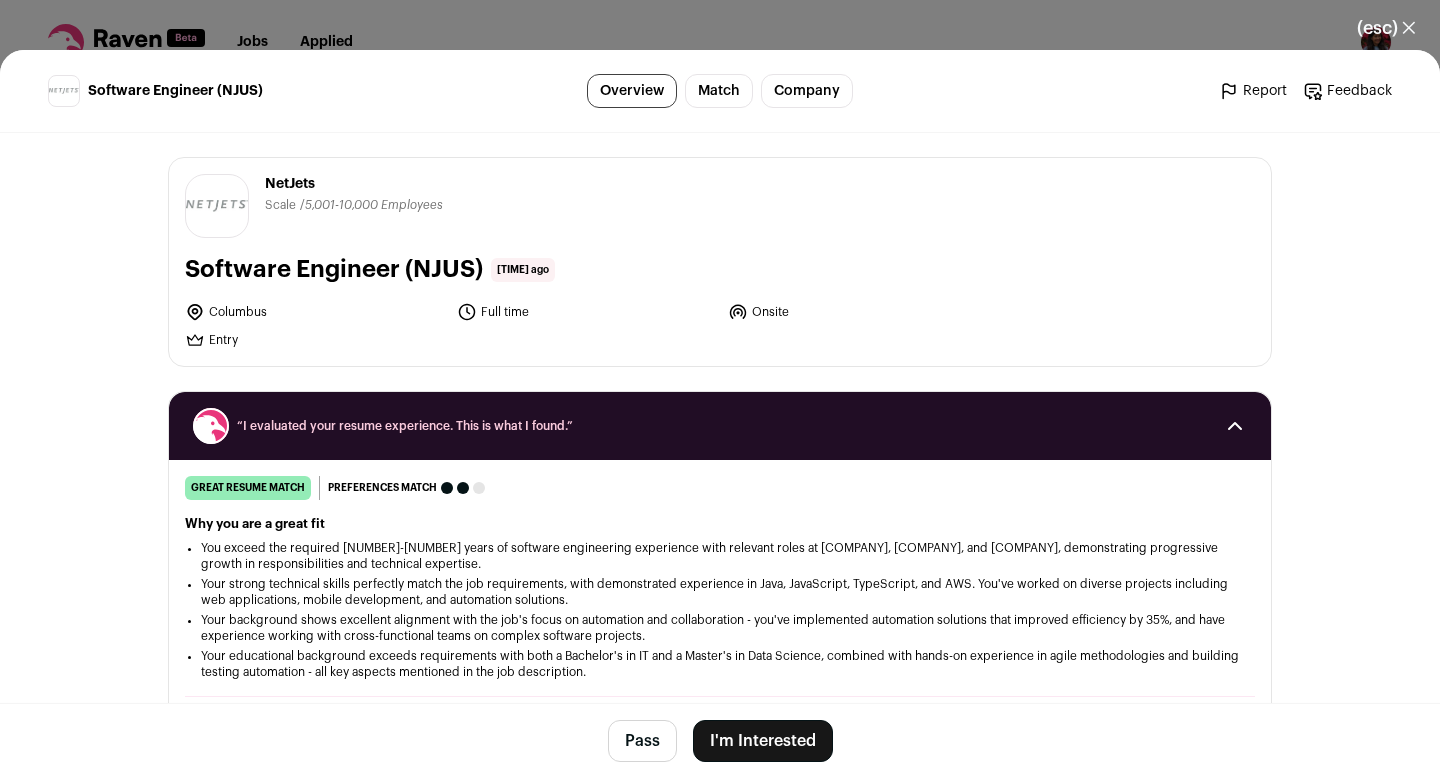 scroll, scrollTop: 0, scrollLeft: 0, axis: both 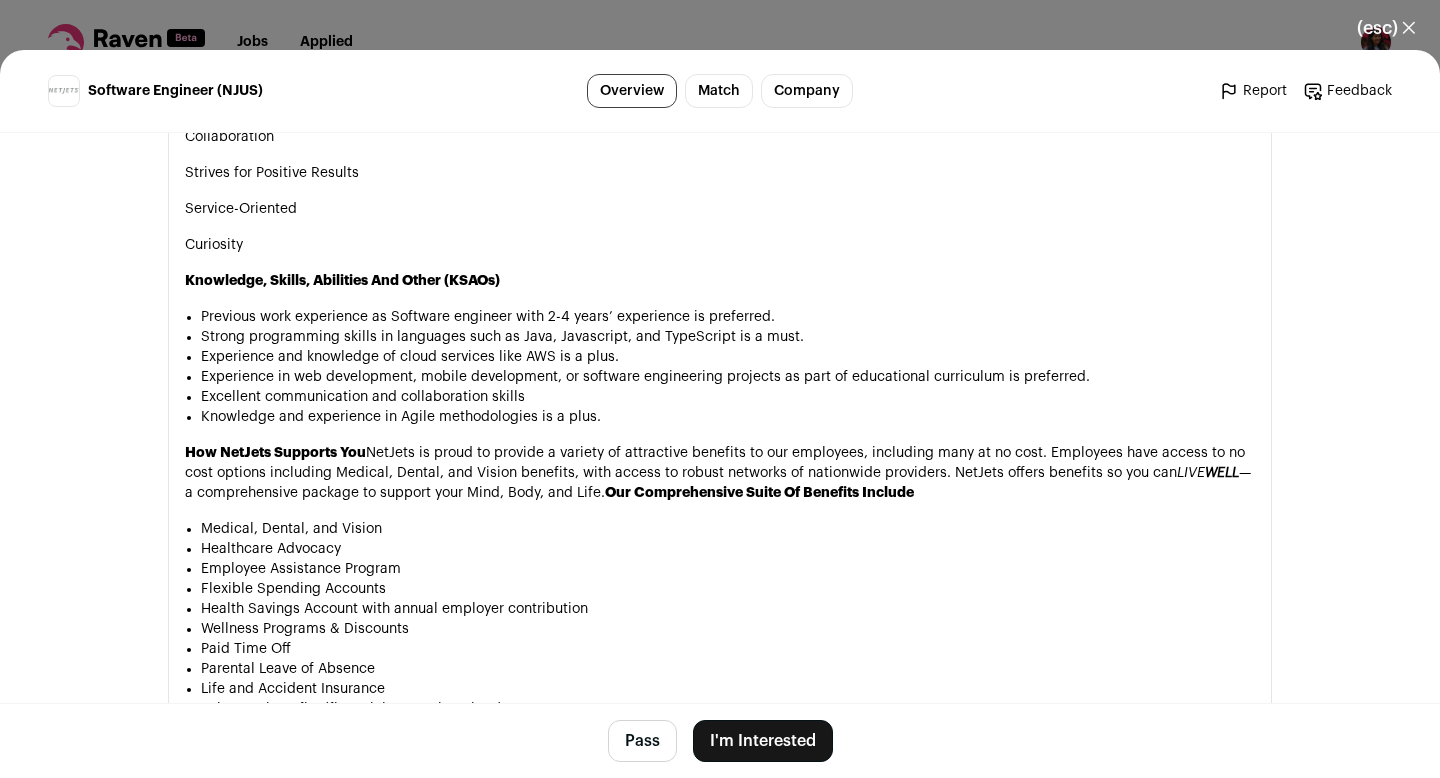 click on "I'm Interested" at bounding box center (763, 741) 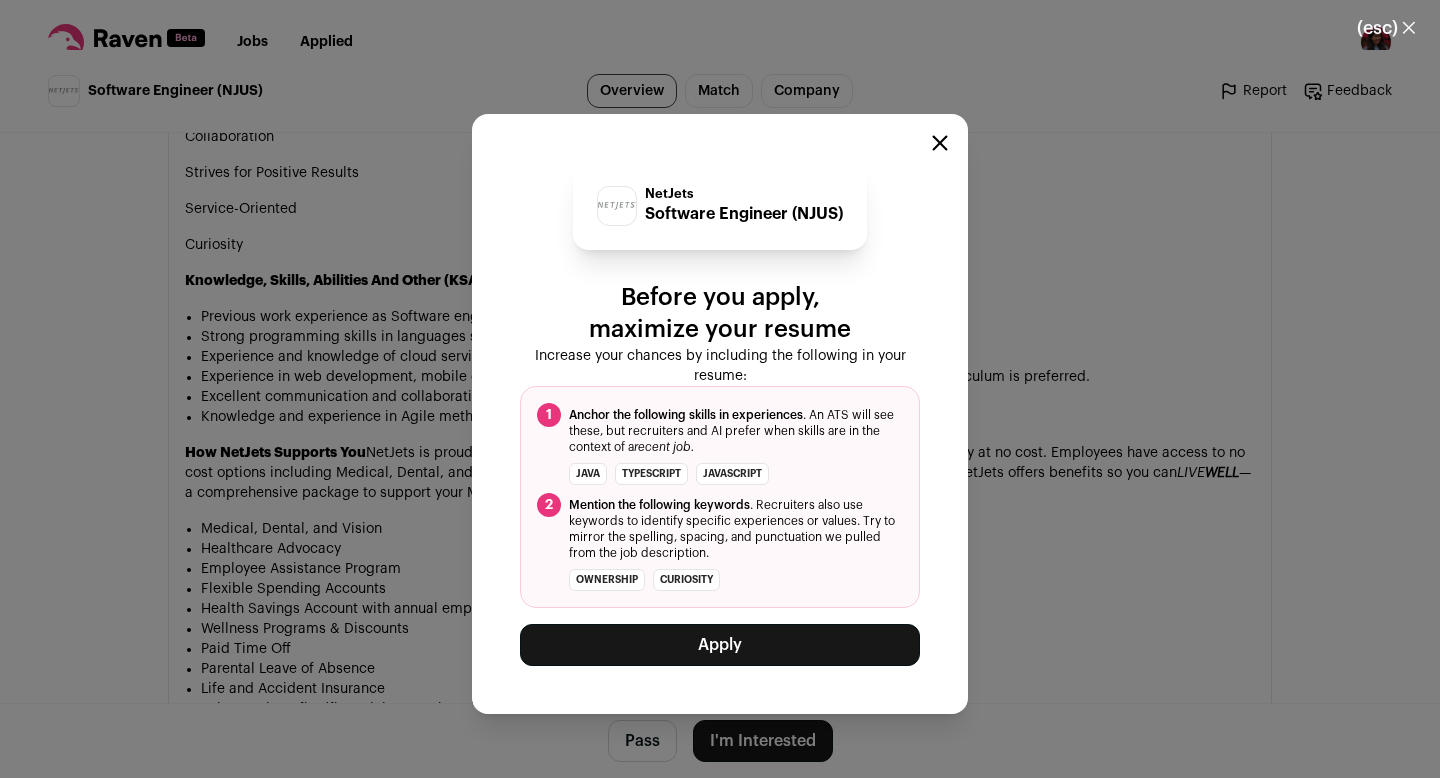 click on "Apply" at bounding box center [720, 645] 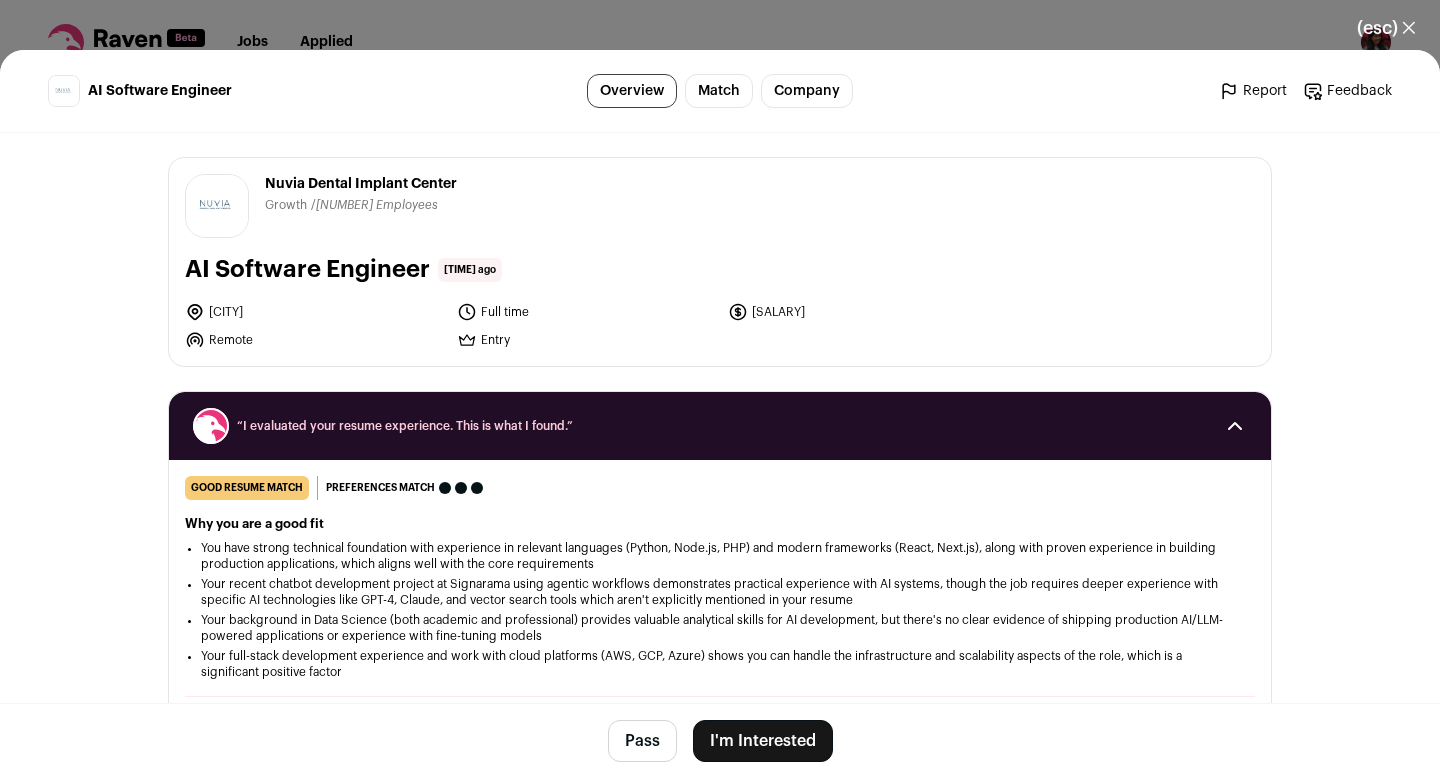 scroll, scrollTop: 0, scrollLeft: 0, axis: both 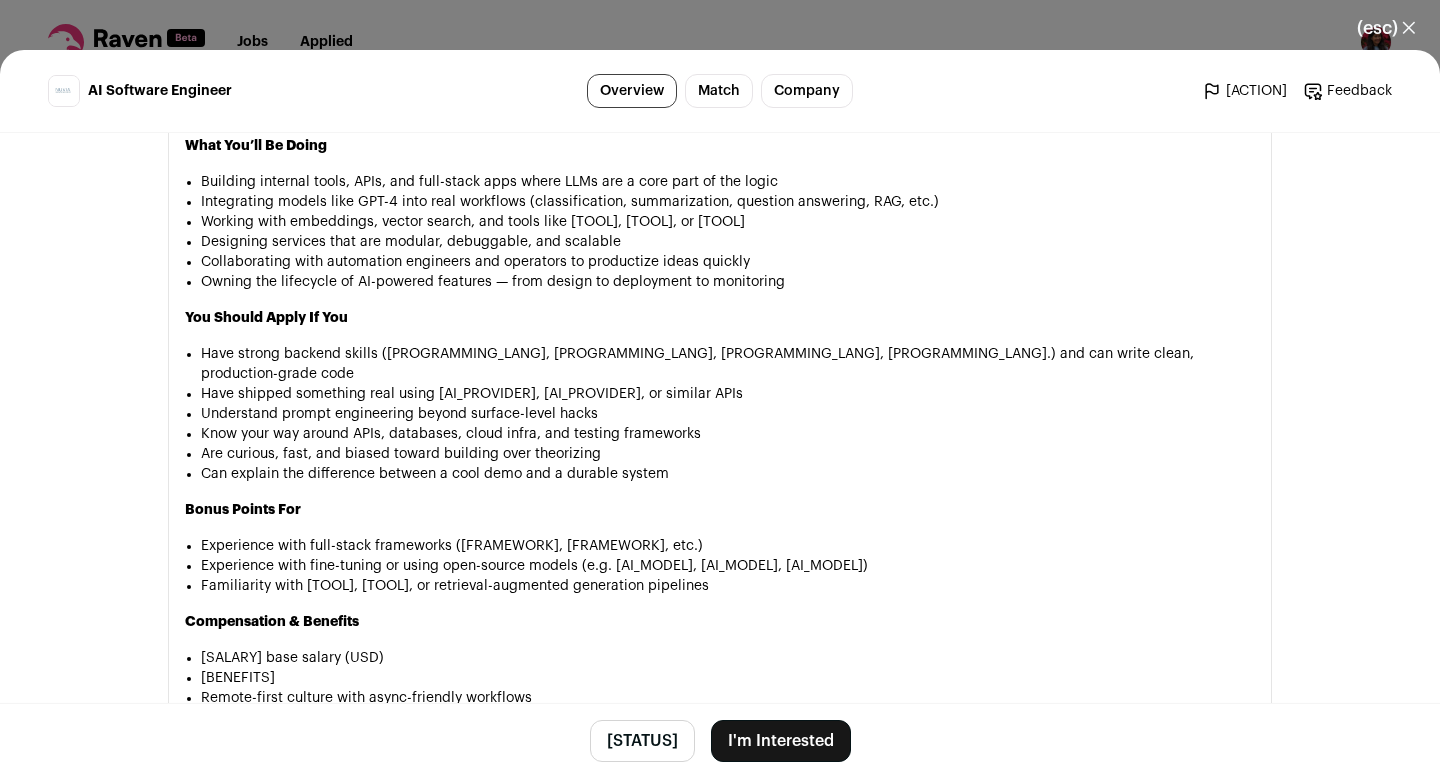 click on "Pass
I'm Interested" at bounding box center (720, 740) 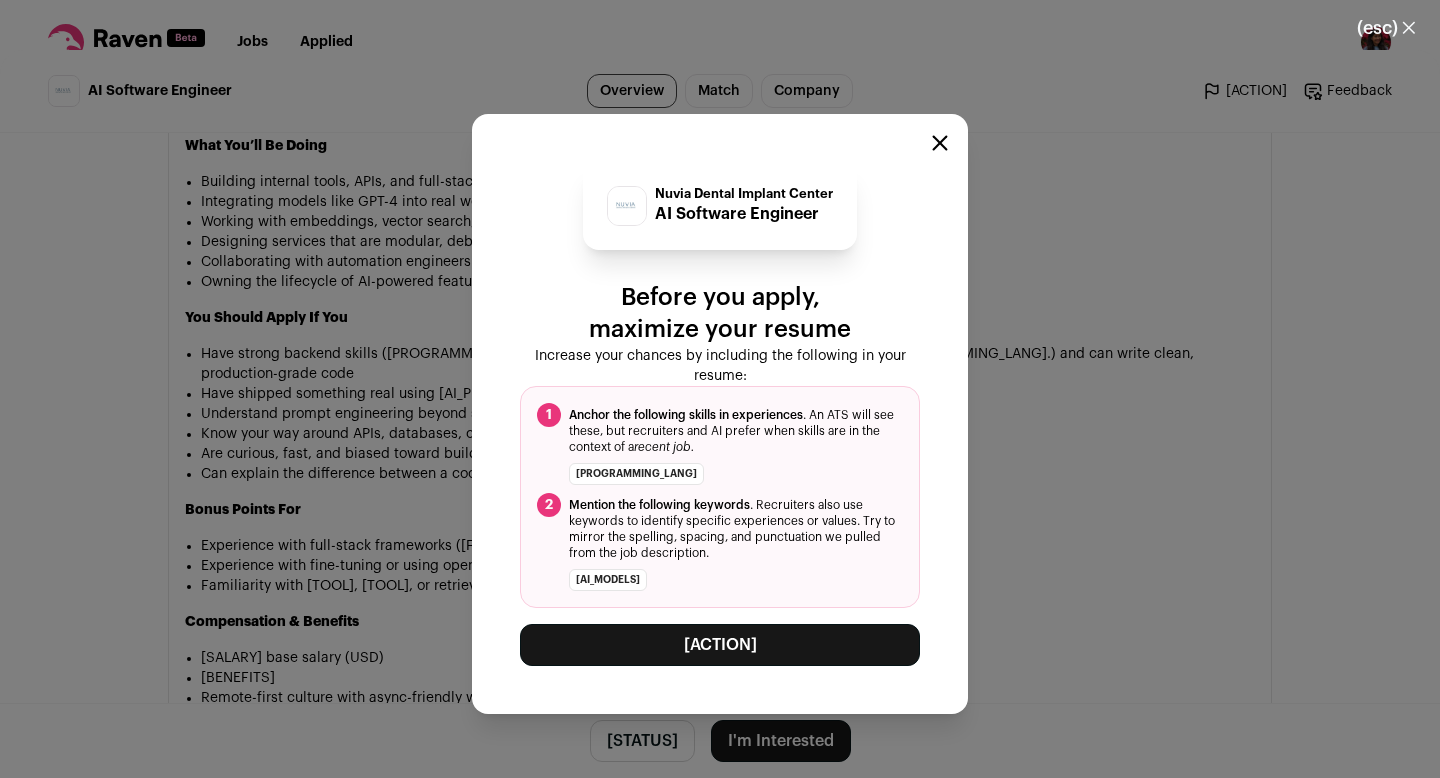 click on "Apply" at bounding box center [720, 645] 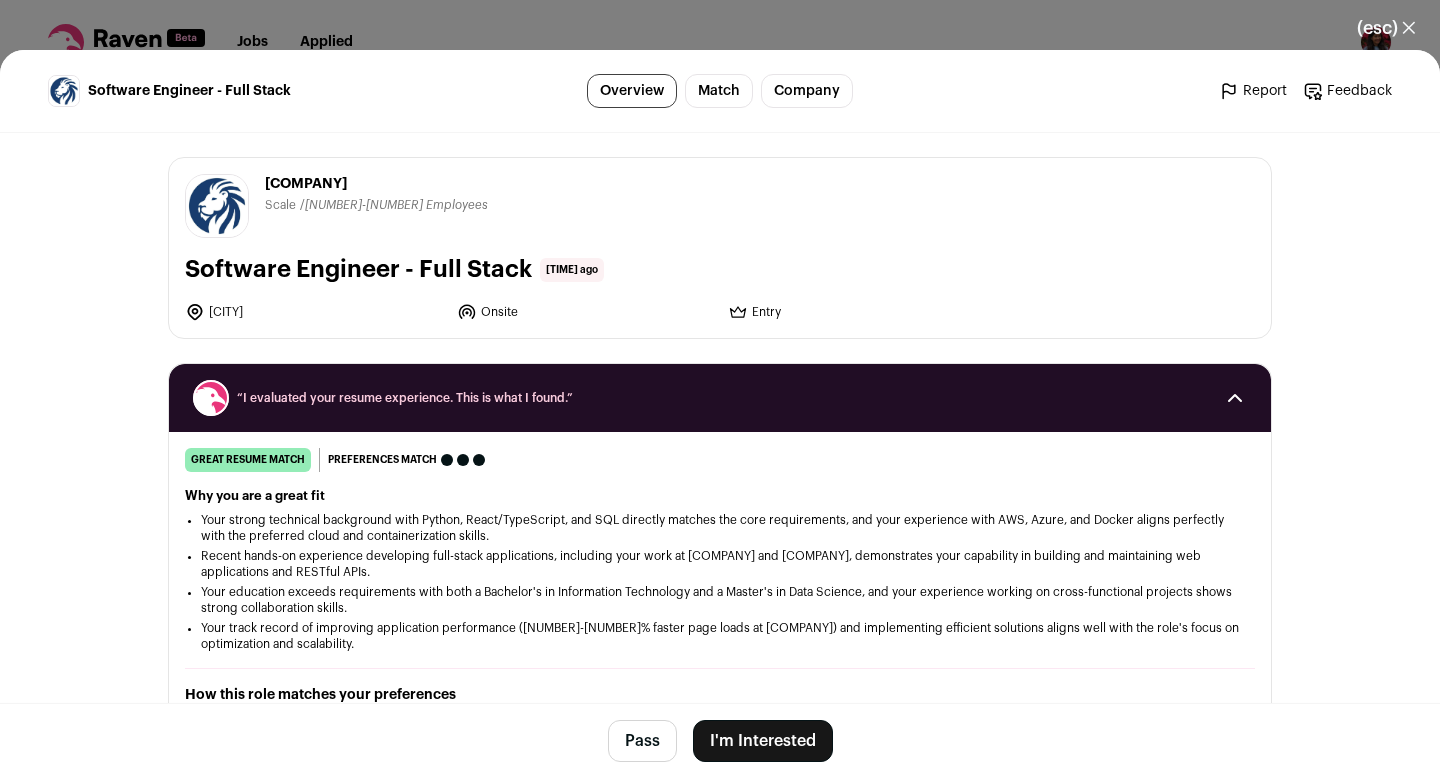 scroll, scrollTop: 0, scrollLeft: 0, axis: both 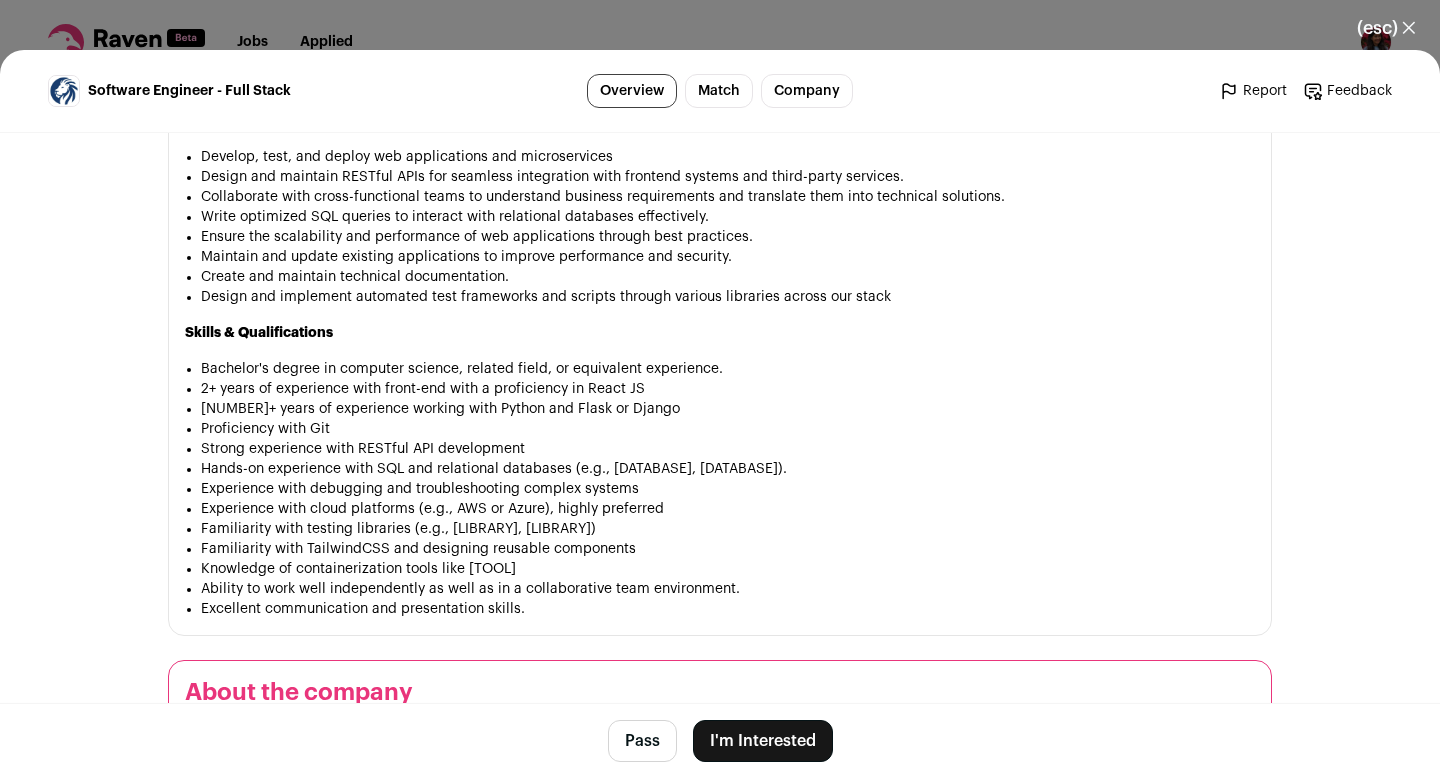 click on "Pass
I'm Interested" at bounding box center [720, 740] 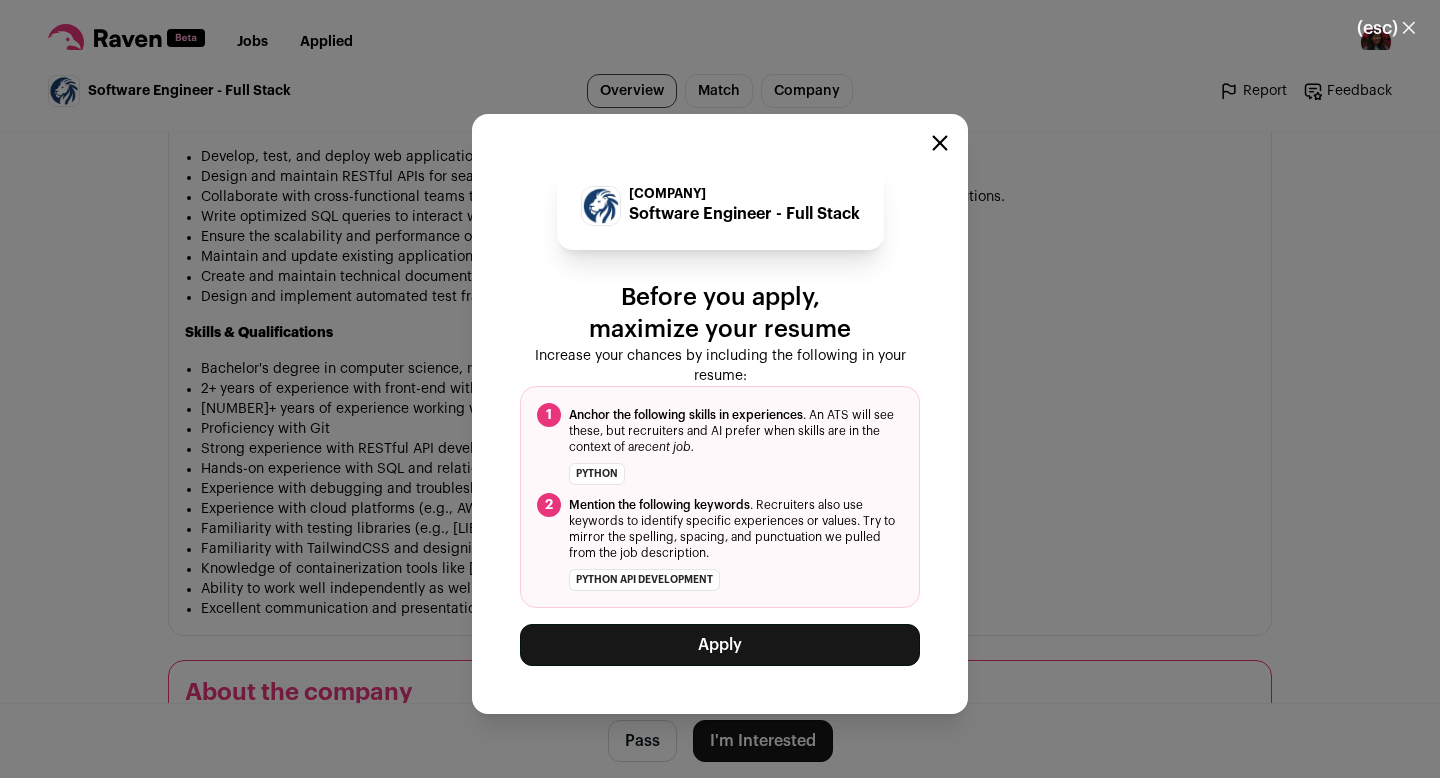click on "Apply" at bounding box center [720, 645] 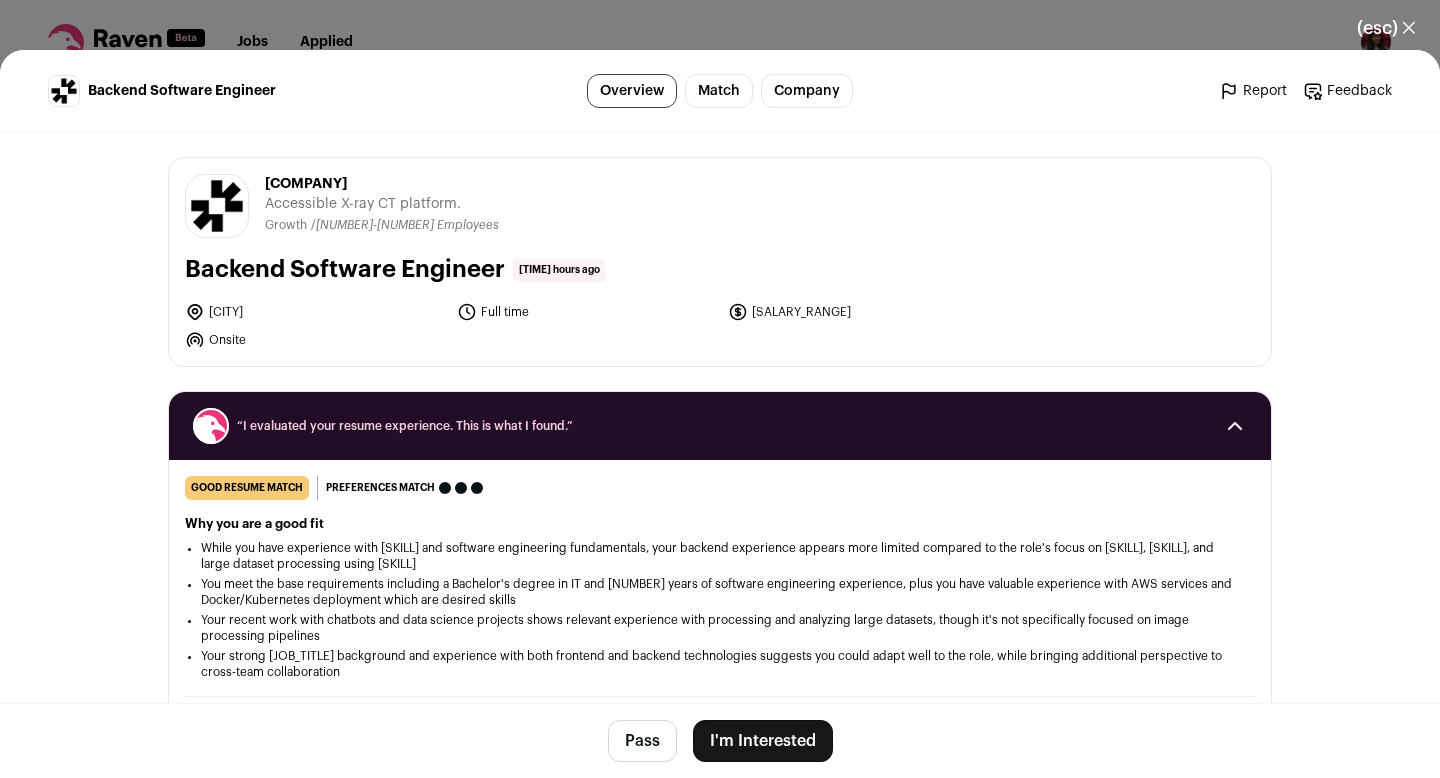 scroll, scrollTop: 0, scrollLeft: 0, axis: both 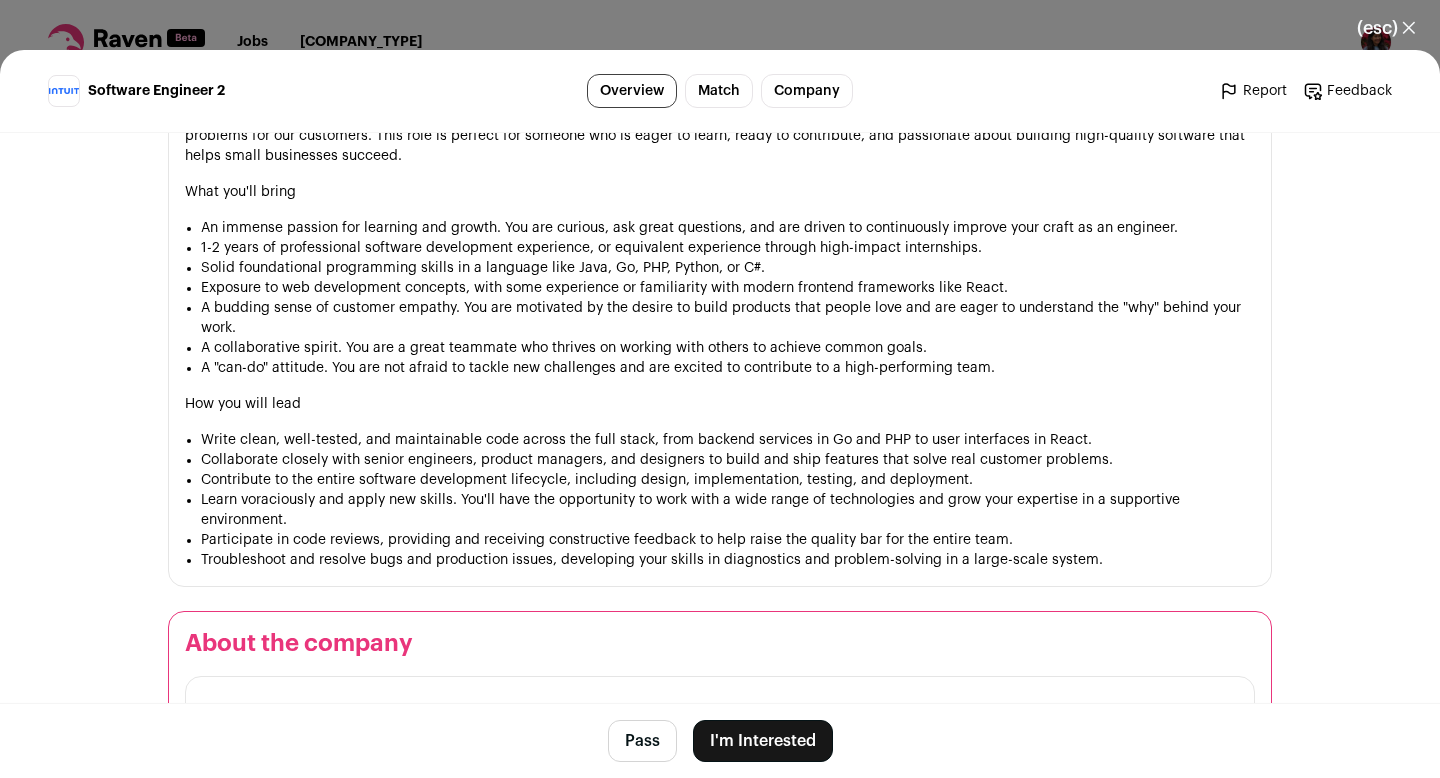 click on "I'm Interested" at bounding box center (763, 741) 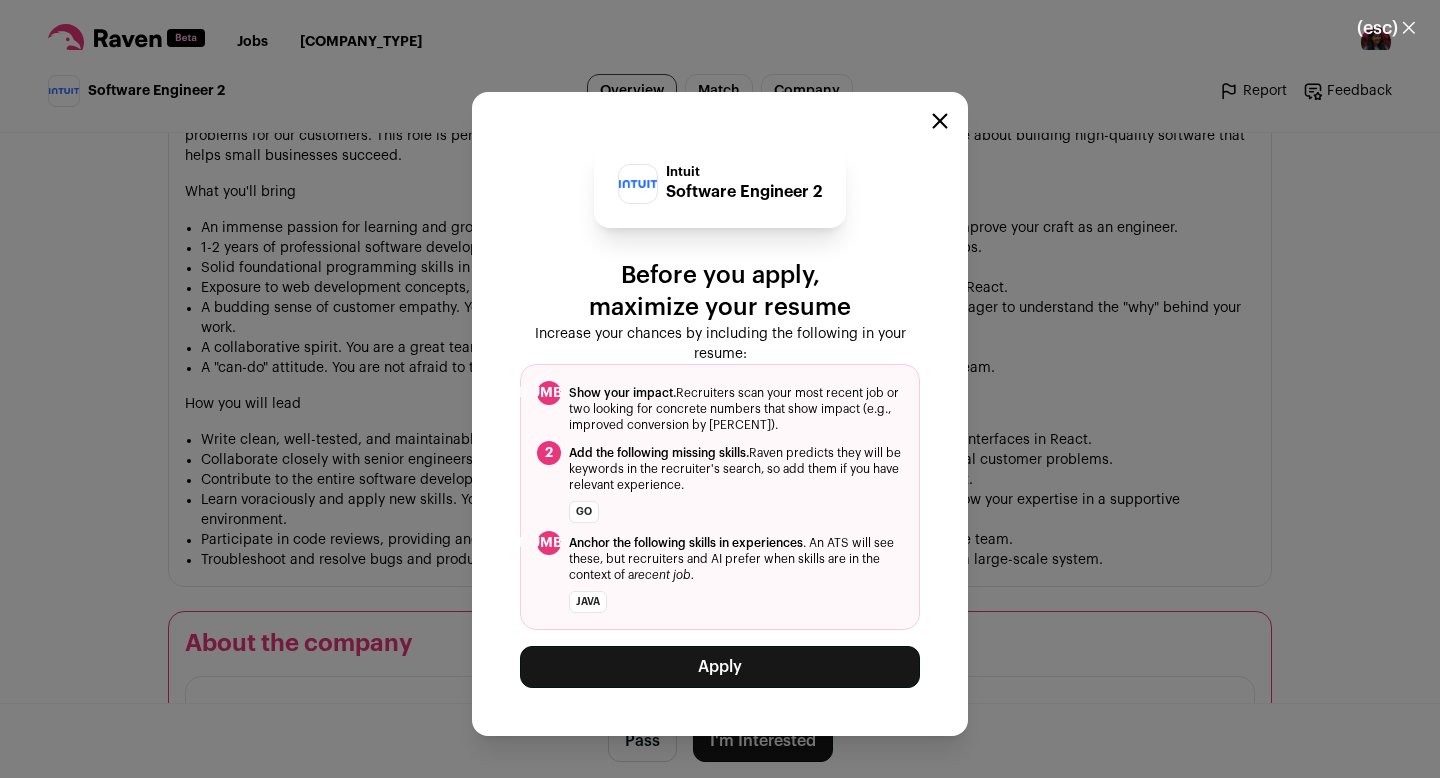click on "Apply" at bounding box center [720, 667] 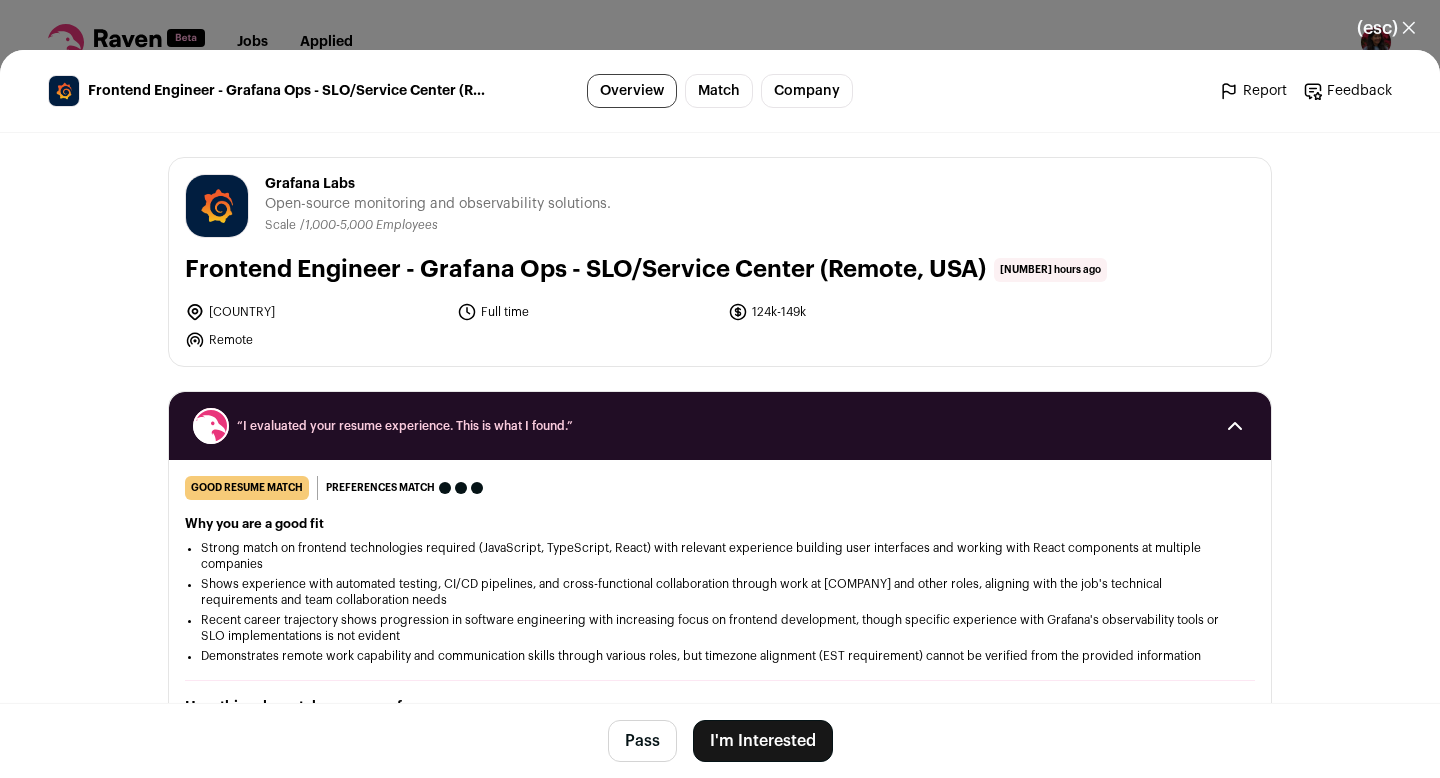 scroll, scrollTop: 0, scrollLeft: 0, axis: both 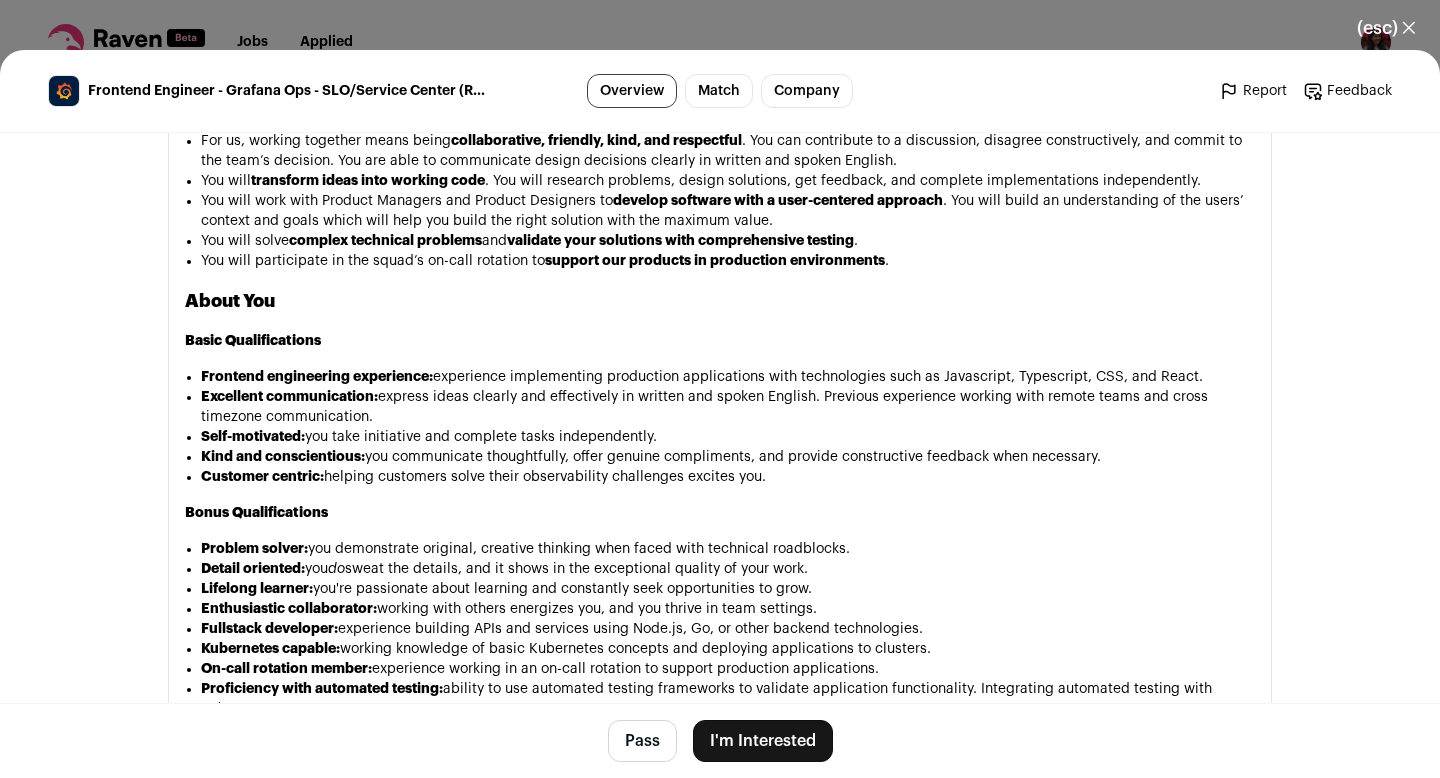 click on "I'm Interested" at bounding box center (763, 741) 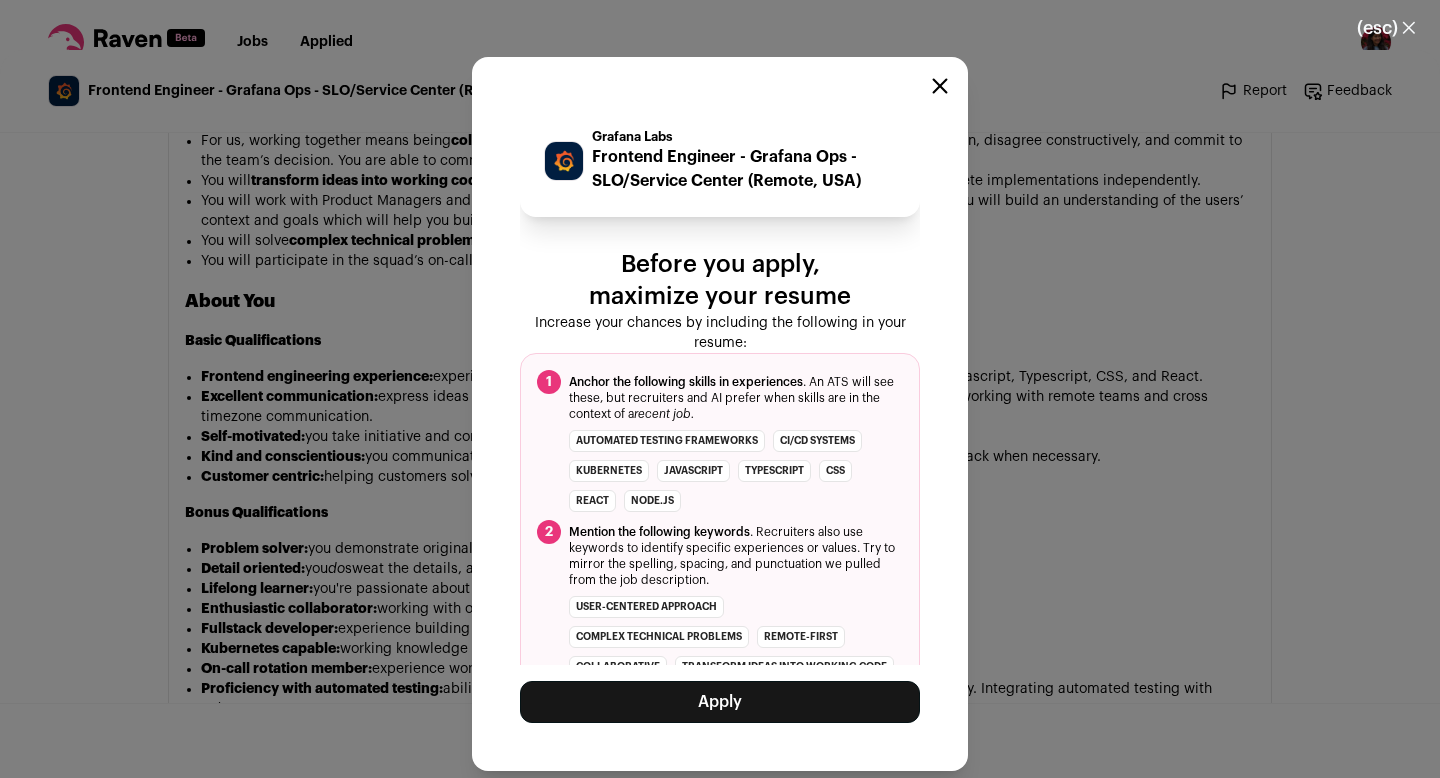 click on "Apply" at bounding box center (720, 702) 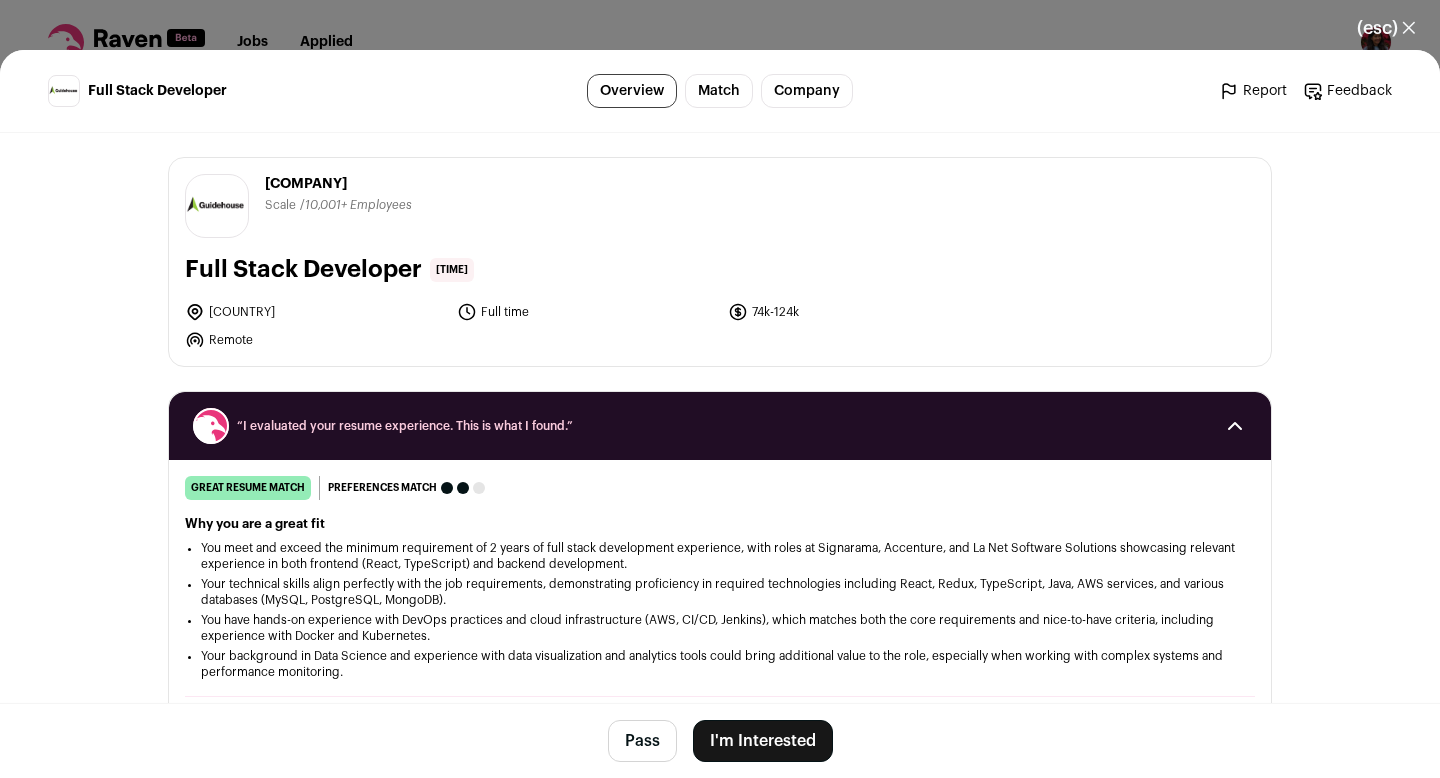 scroll, scrollTop: 0, scrollLeft: 0, axis: both 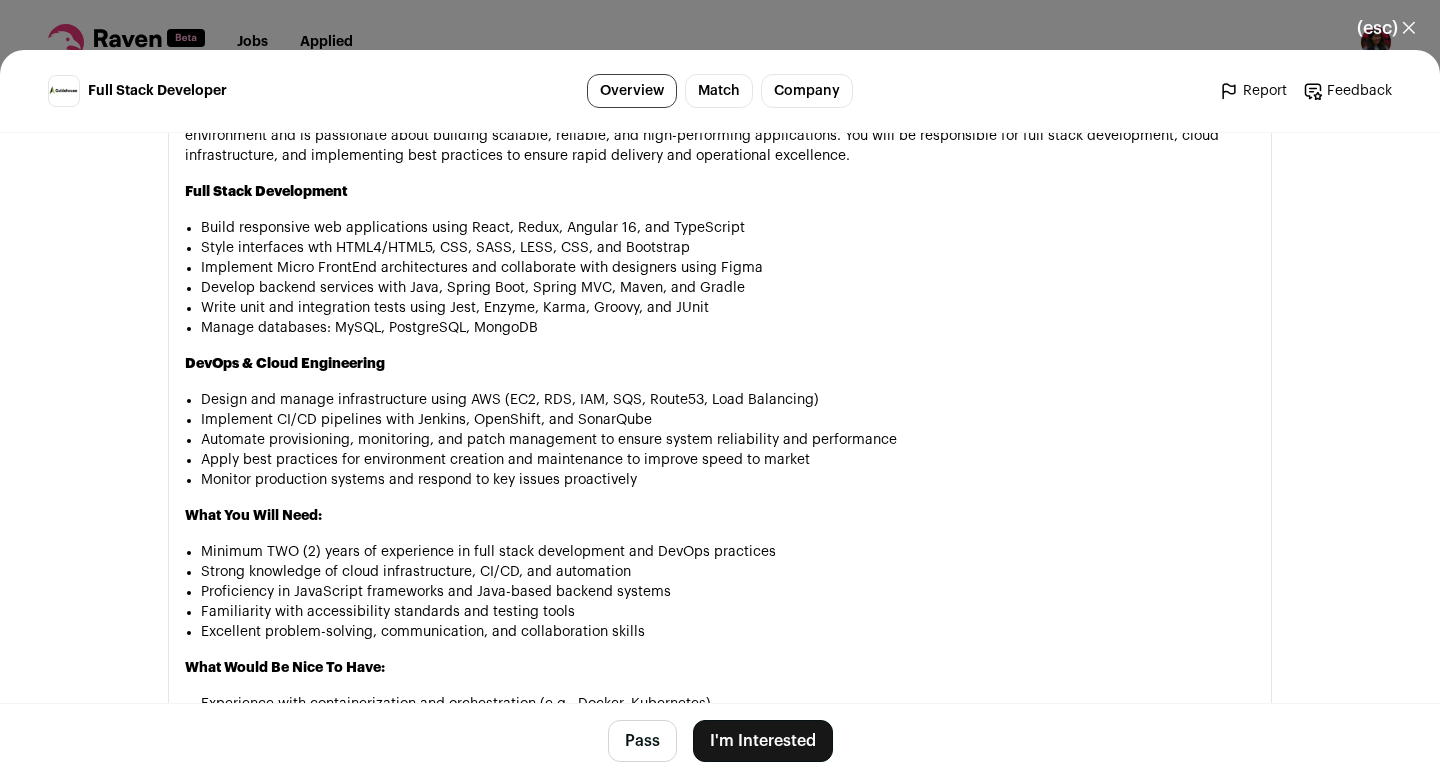 click on "Pass
I'm Interested" at bounding box center [720, 740] 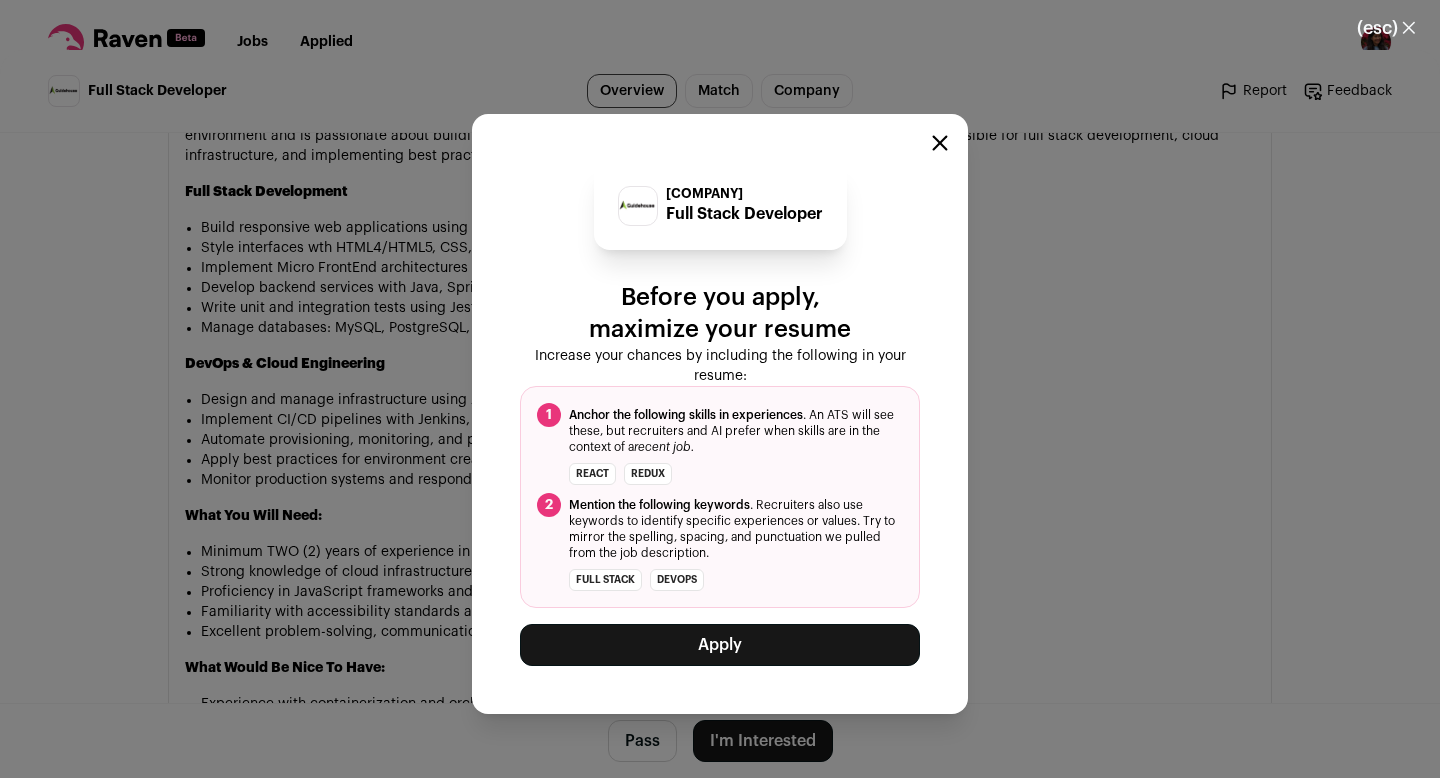 click on "Apply" at bounding box center [720, 645] 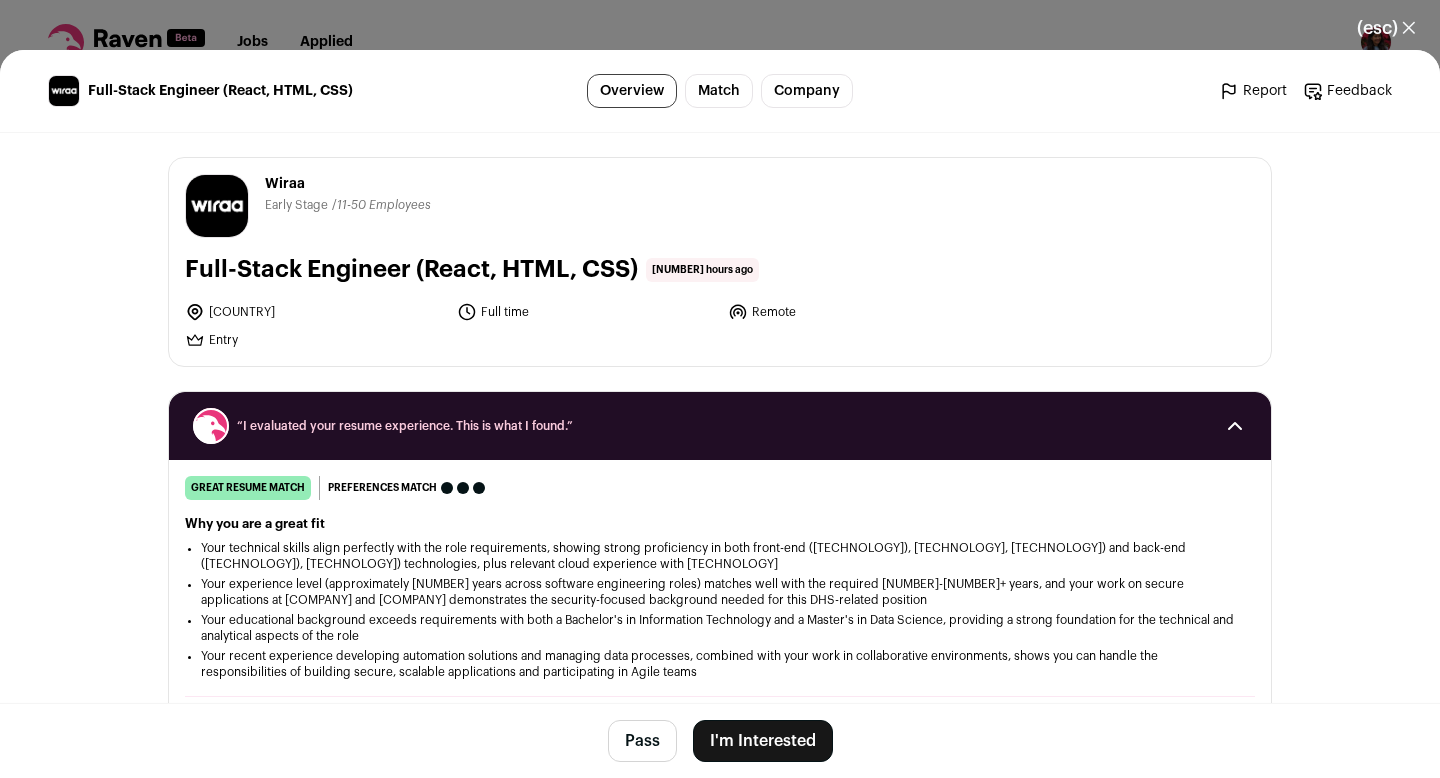 scroll, scrollTop: 0, scrollLeft: 0, axis: both 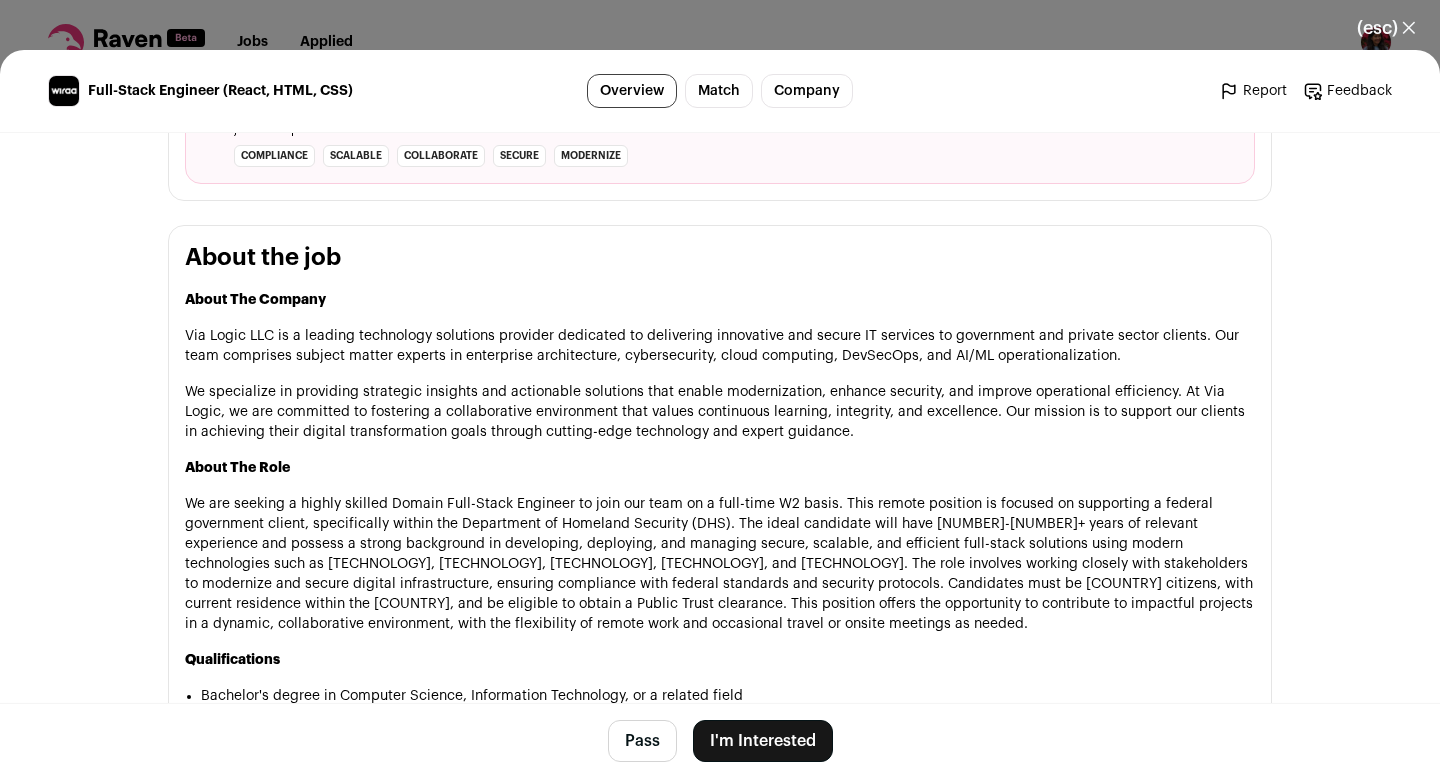 click on "I'm Interested" at bounding box center (763, 741) 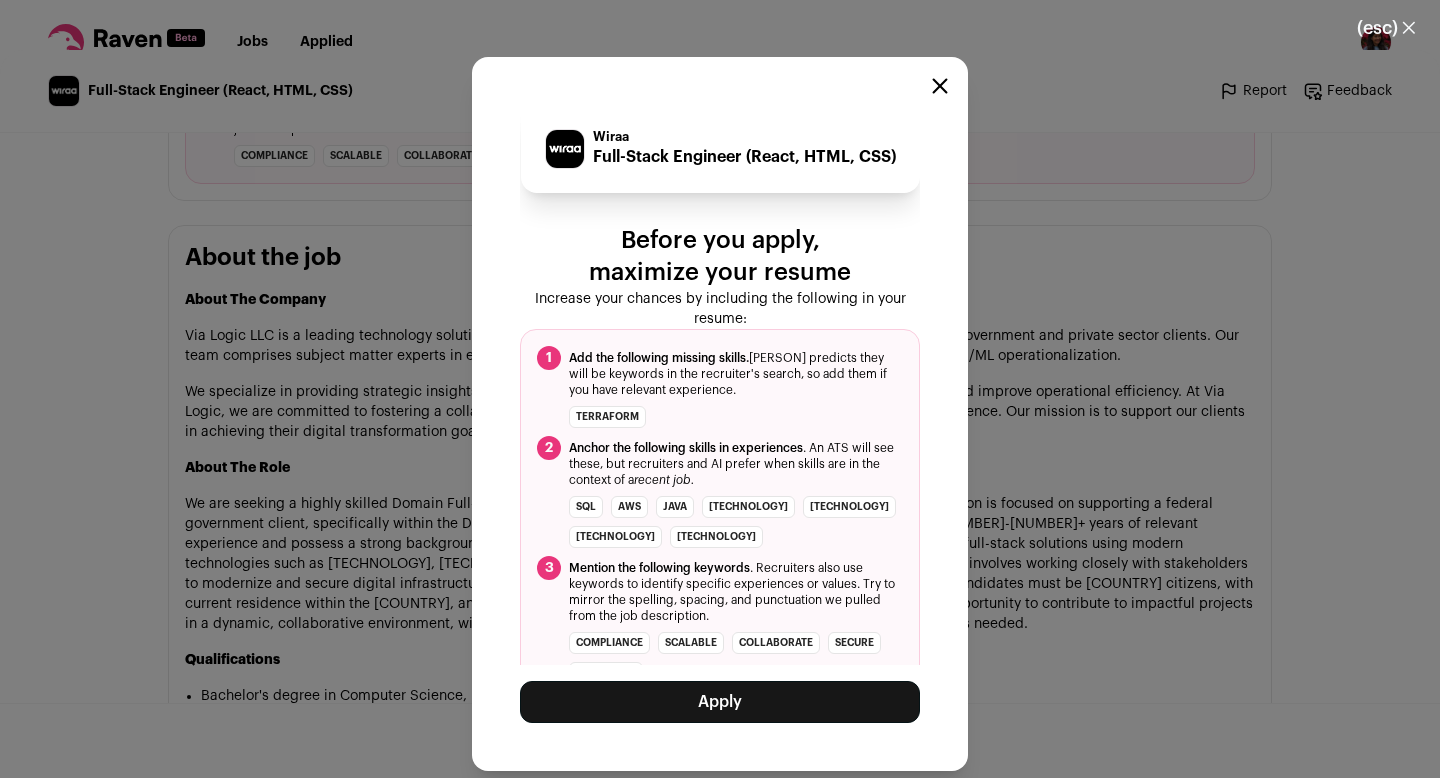 click on "compliance
scalable
collaborate
secure
modernize" at bounding box center (607, 417) 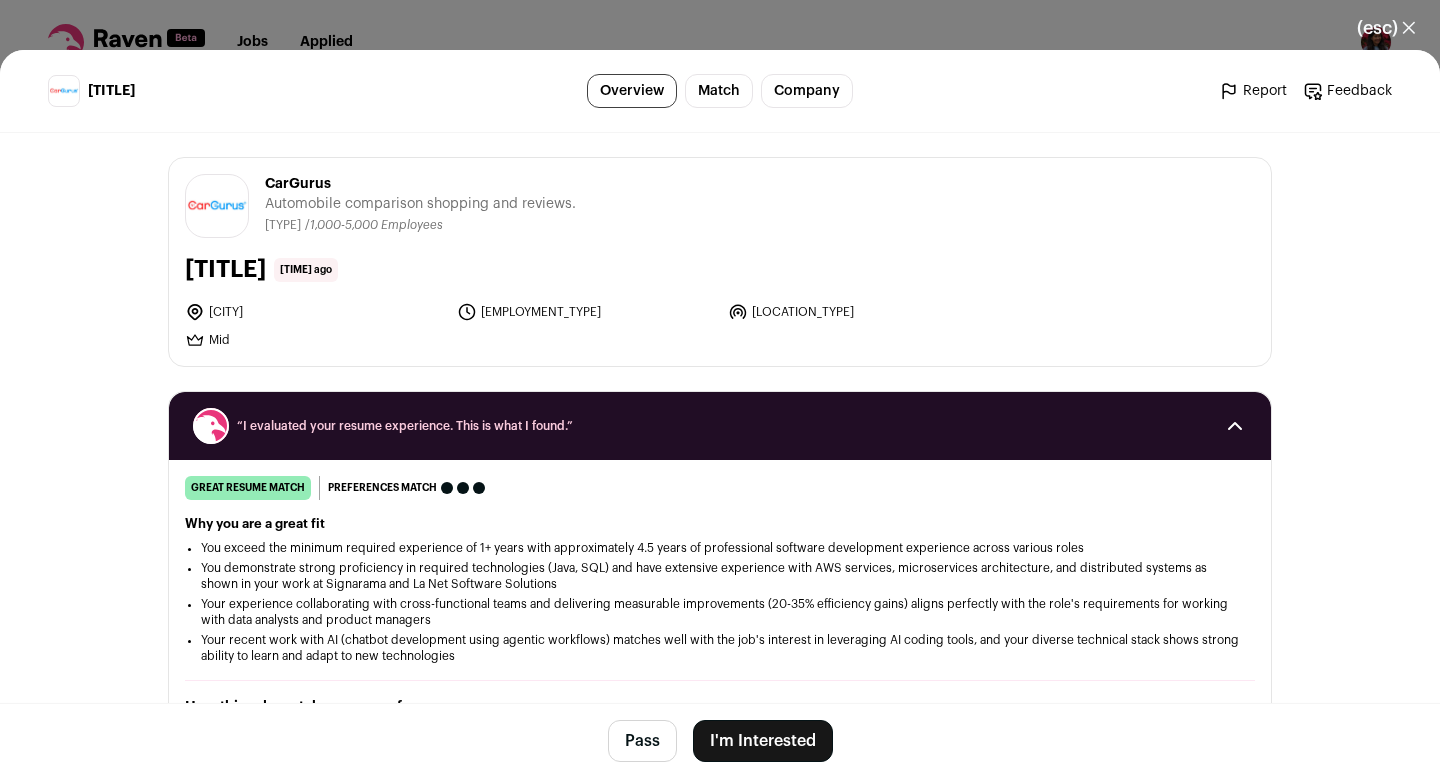 scroll, scrollTop: 0, scrollLeft: 0, axis: both 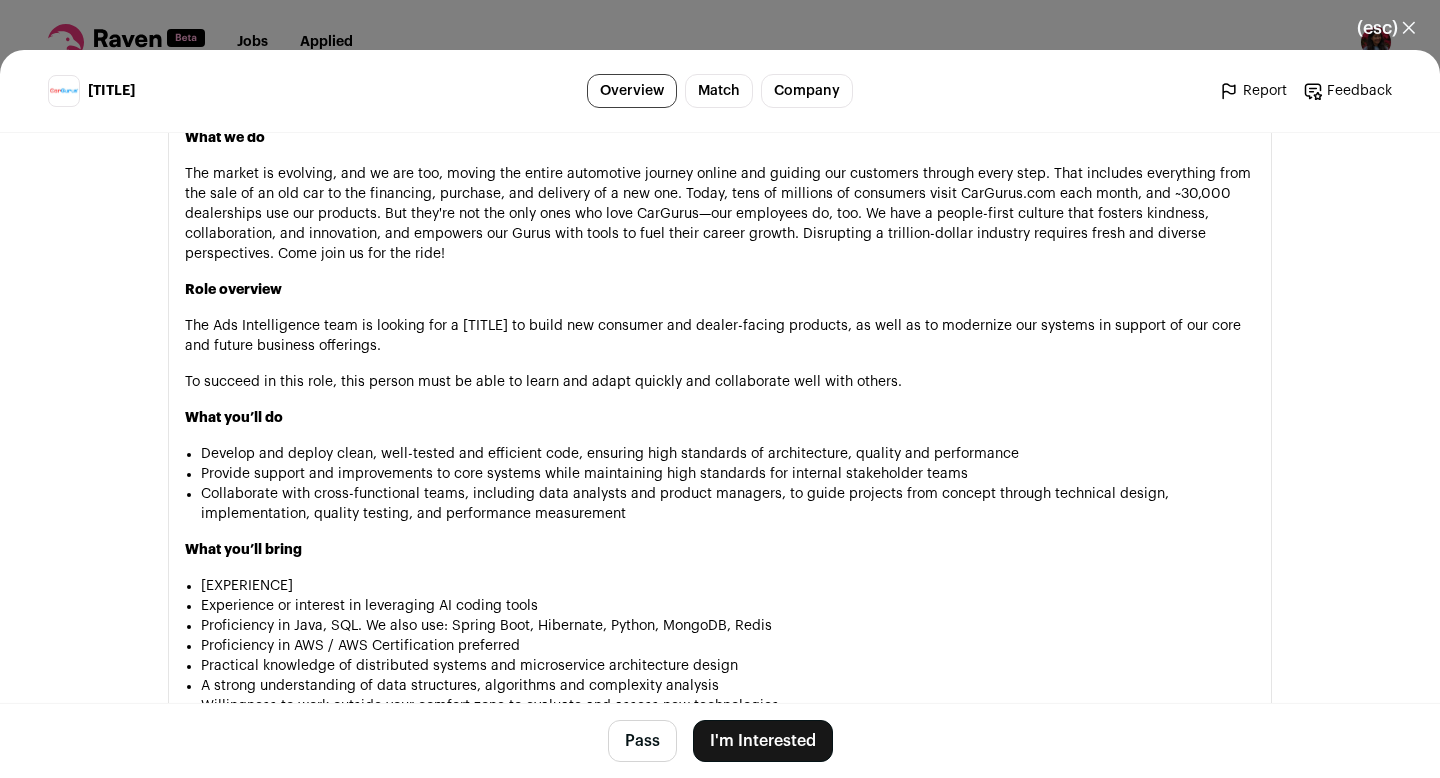 click on "I'm Interested" at bounding box center [763, 741] 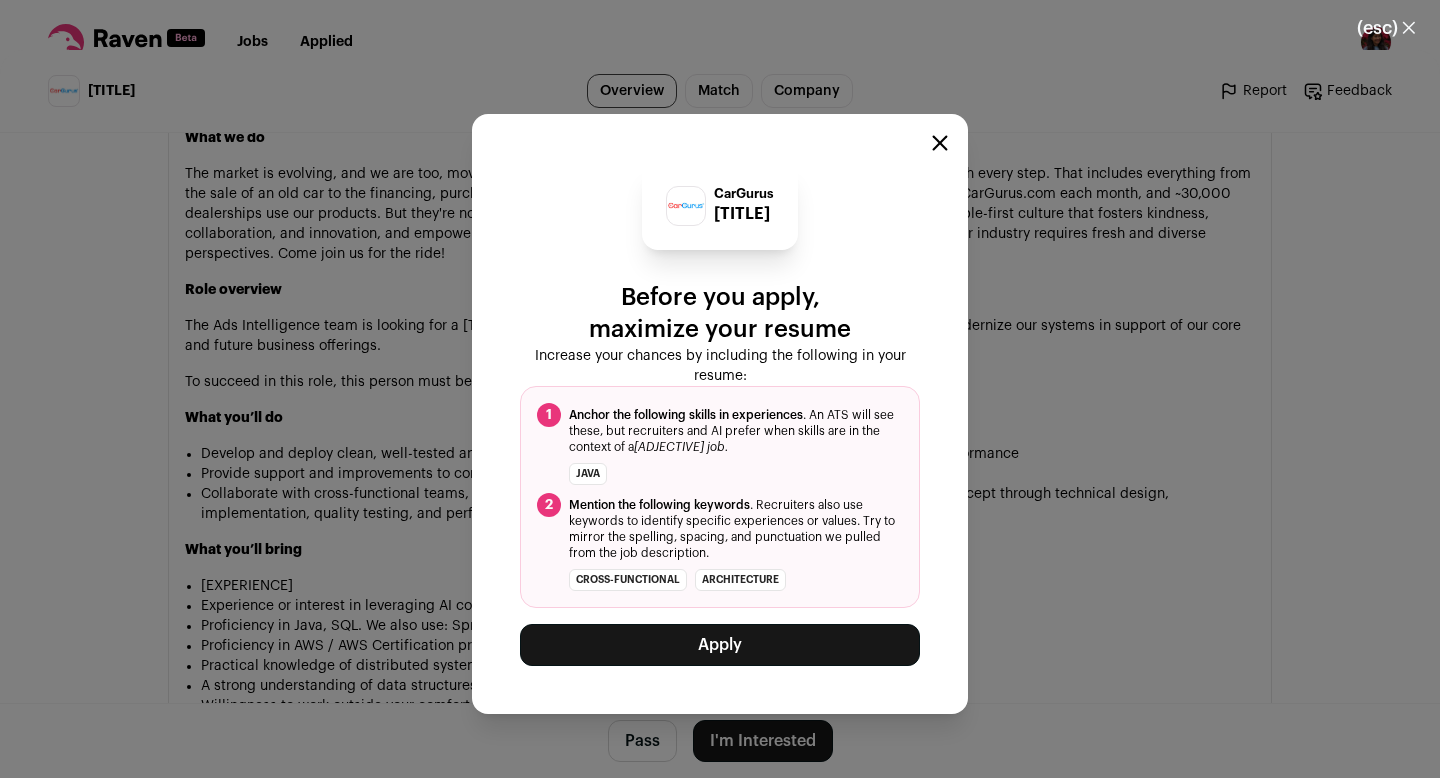 click on "Apply" at bounding box center (720, 645) 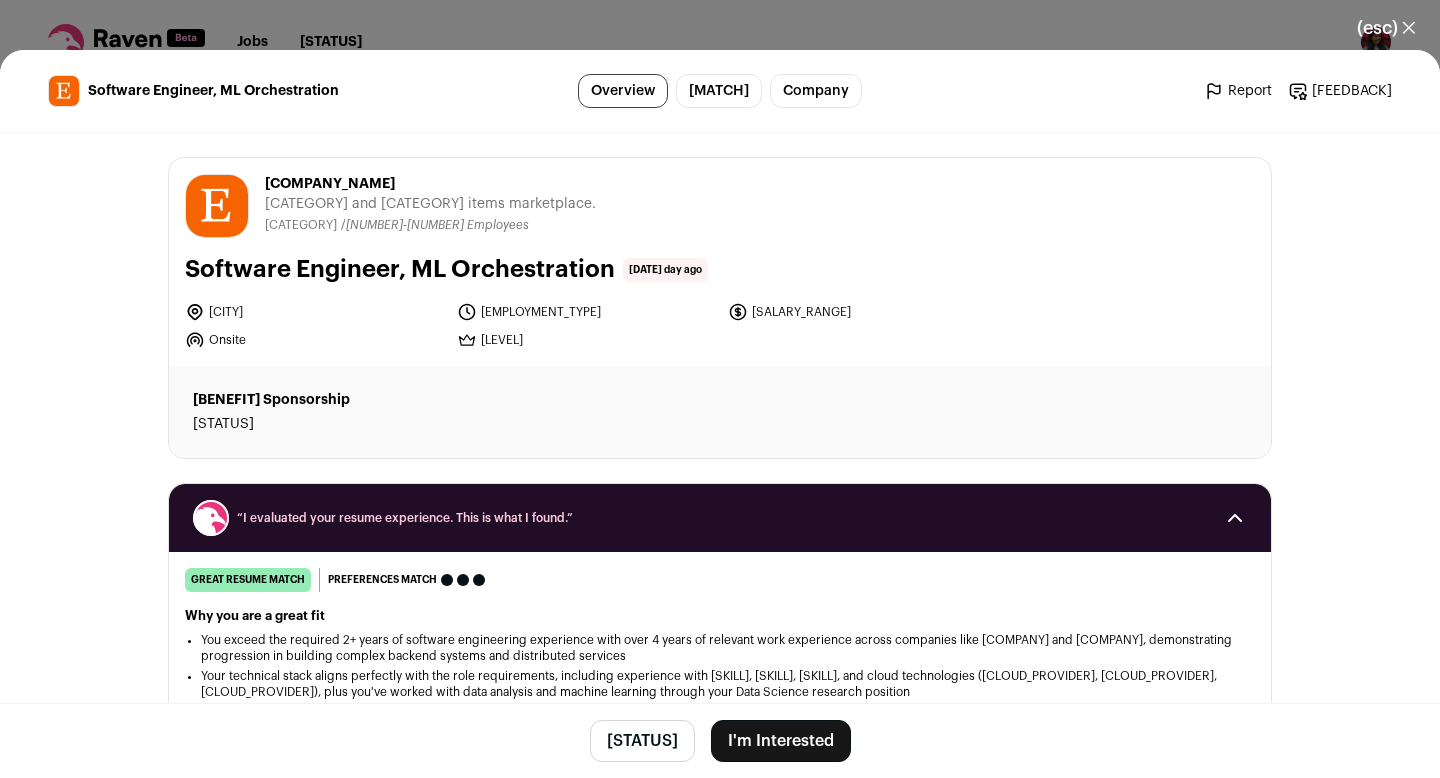 scroll, scrollTop: 0, scrollLeft: 0, axis: both 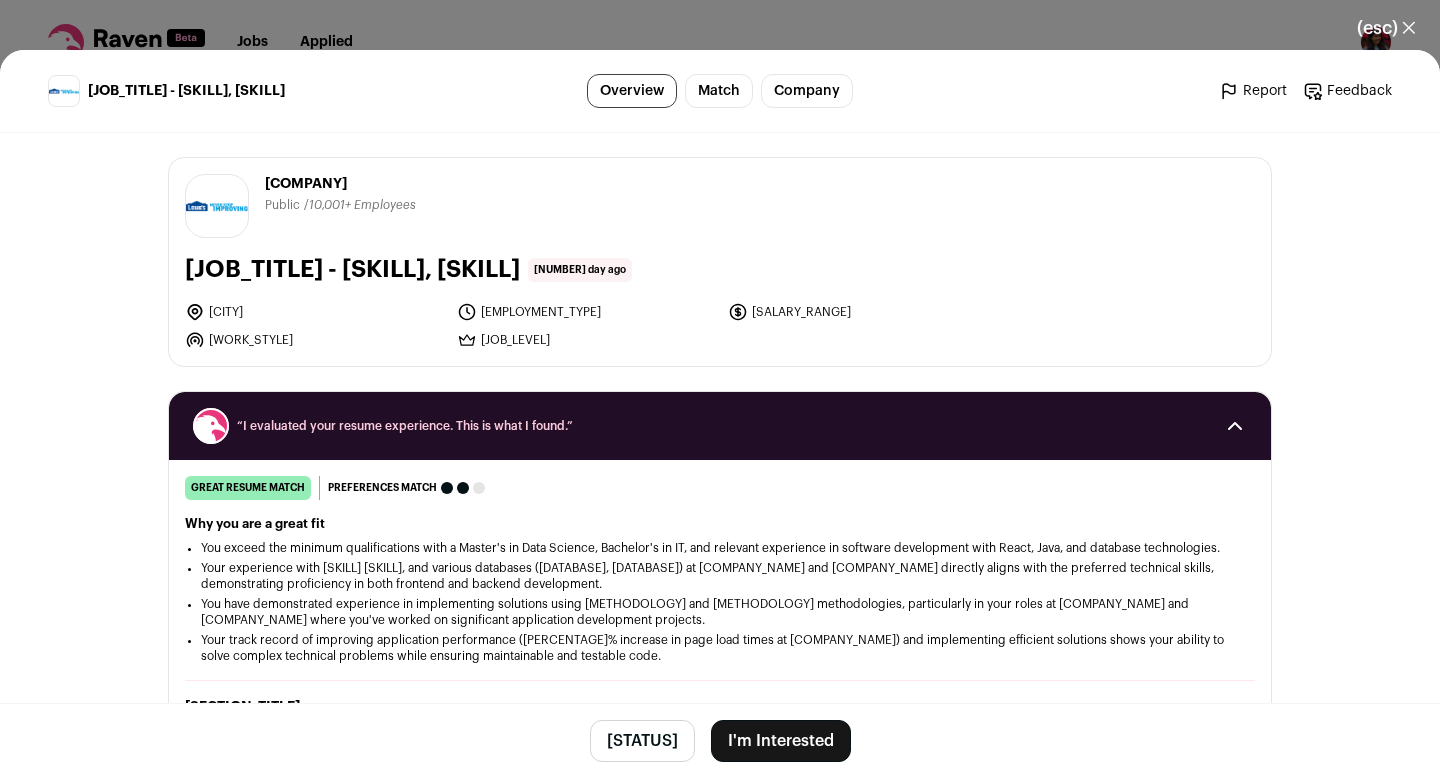 click on "I'm Interested" at bounding box center [763, 741] 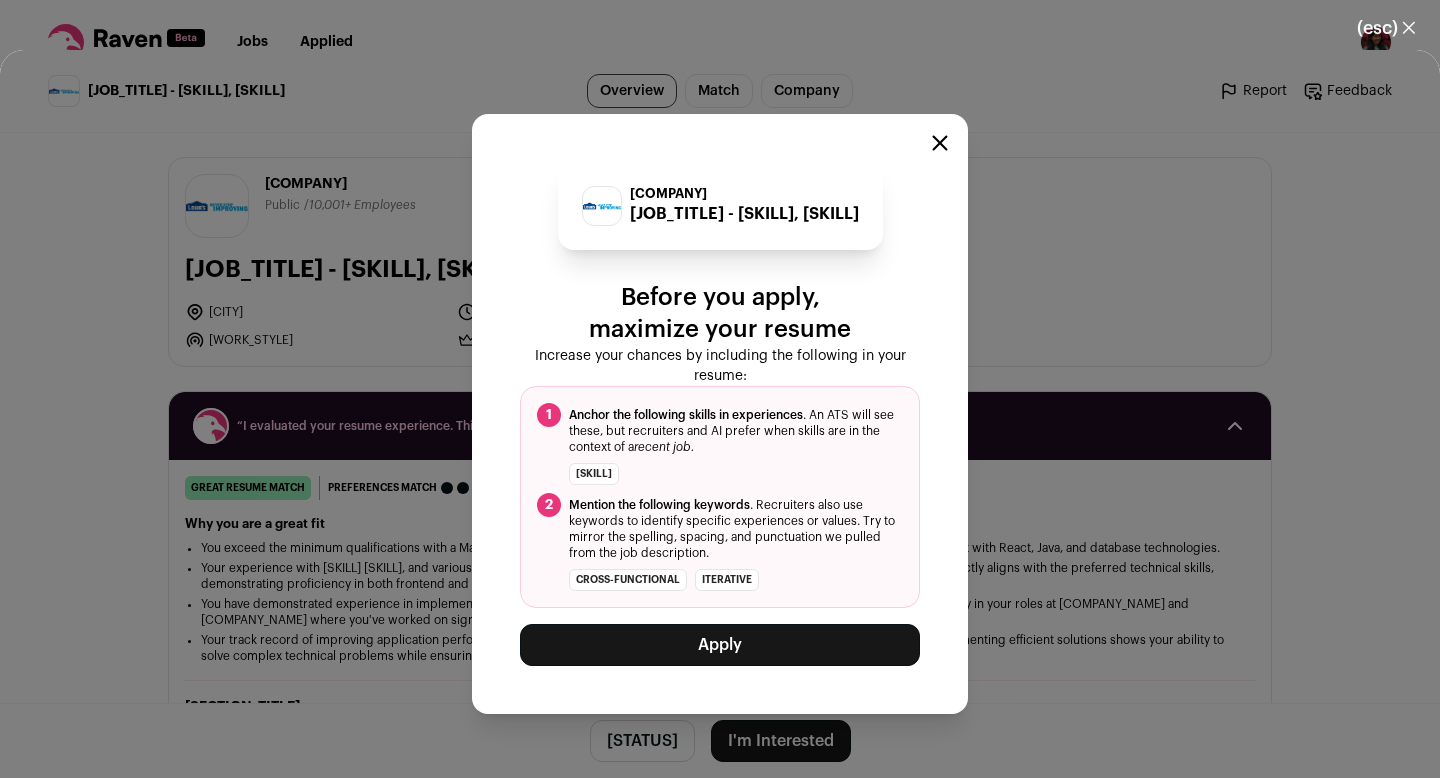 click on "Apply" at bounding box center [720, 645] 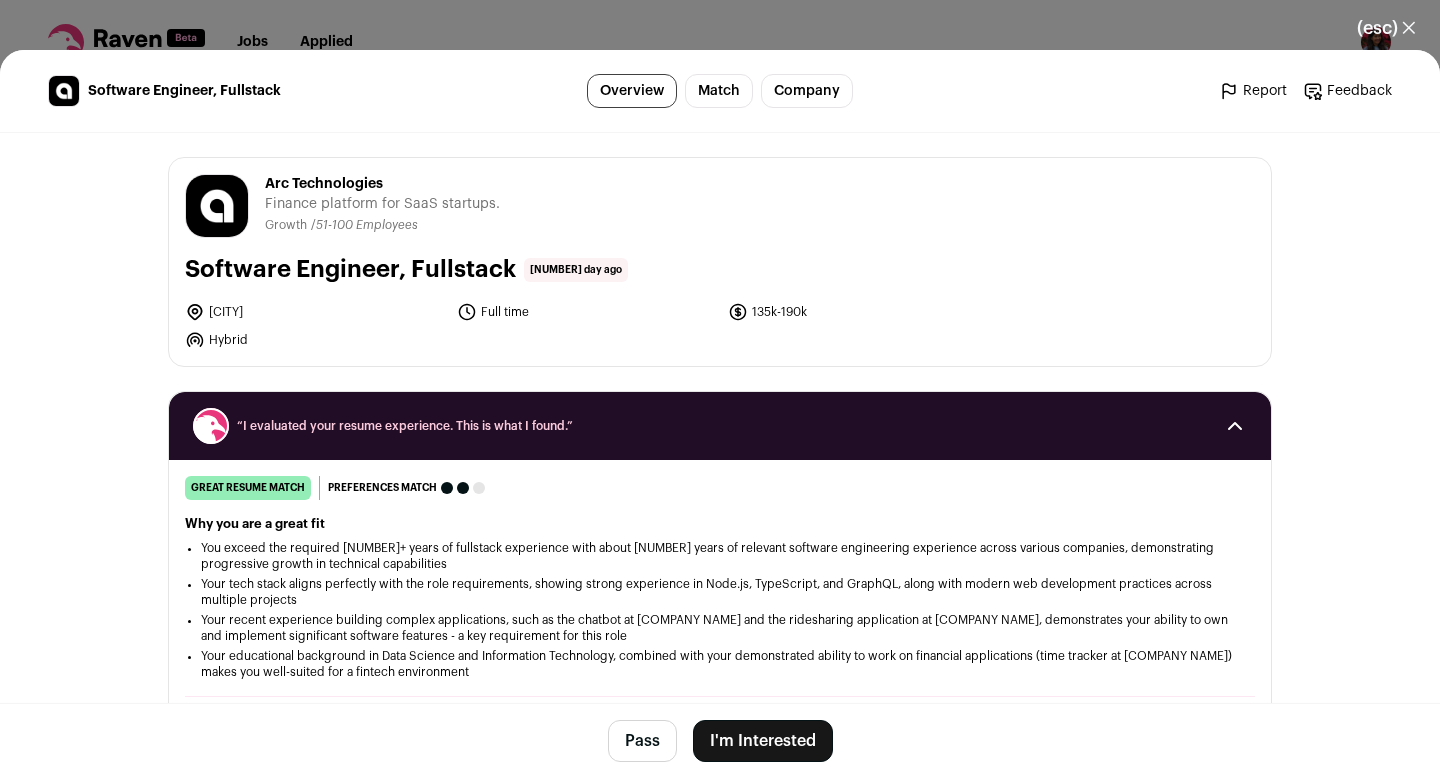 scroll, scrollTop: 0, scrollLeft: 0, axis: both 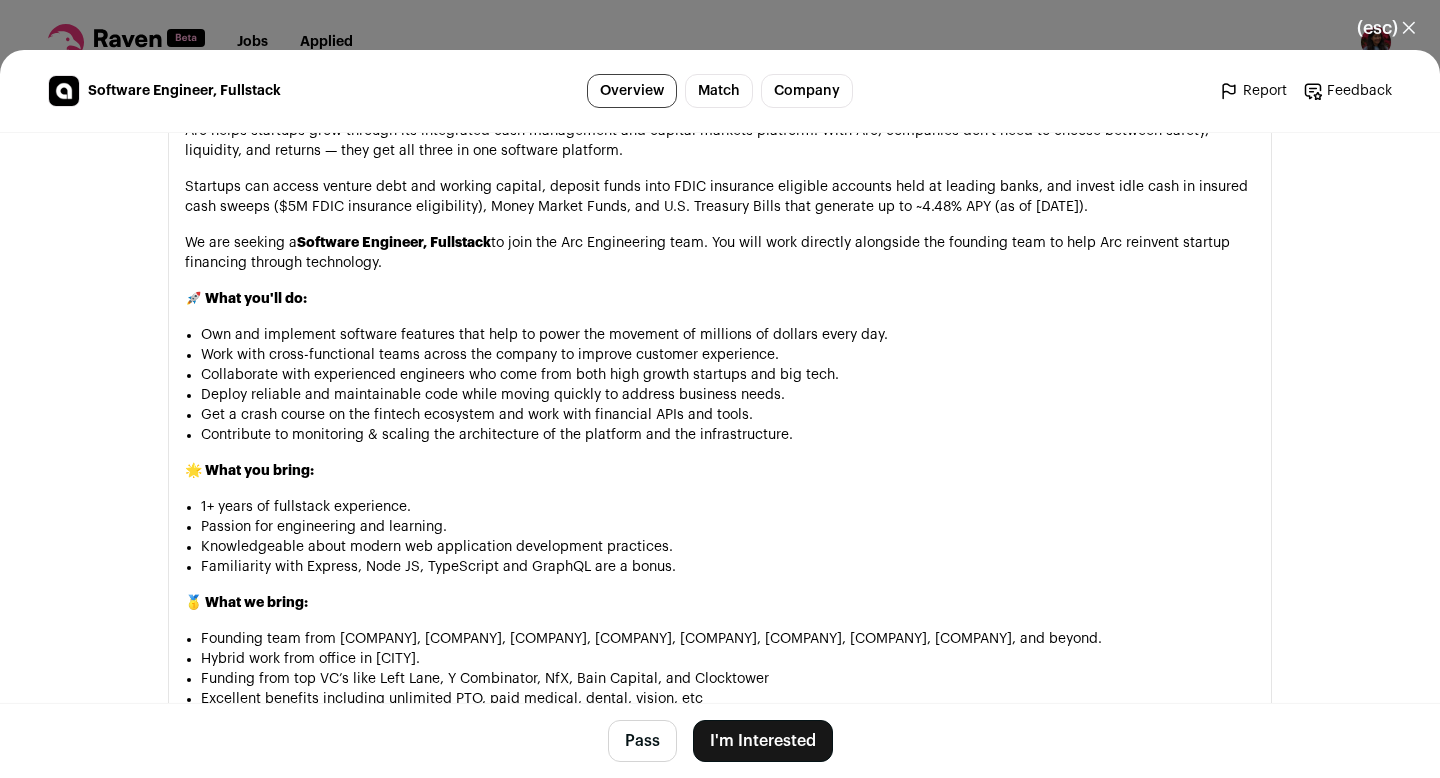 click on "I'm Interested" at bounding box center [763, 741] 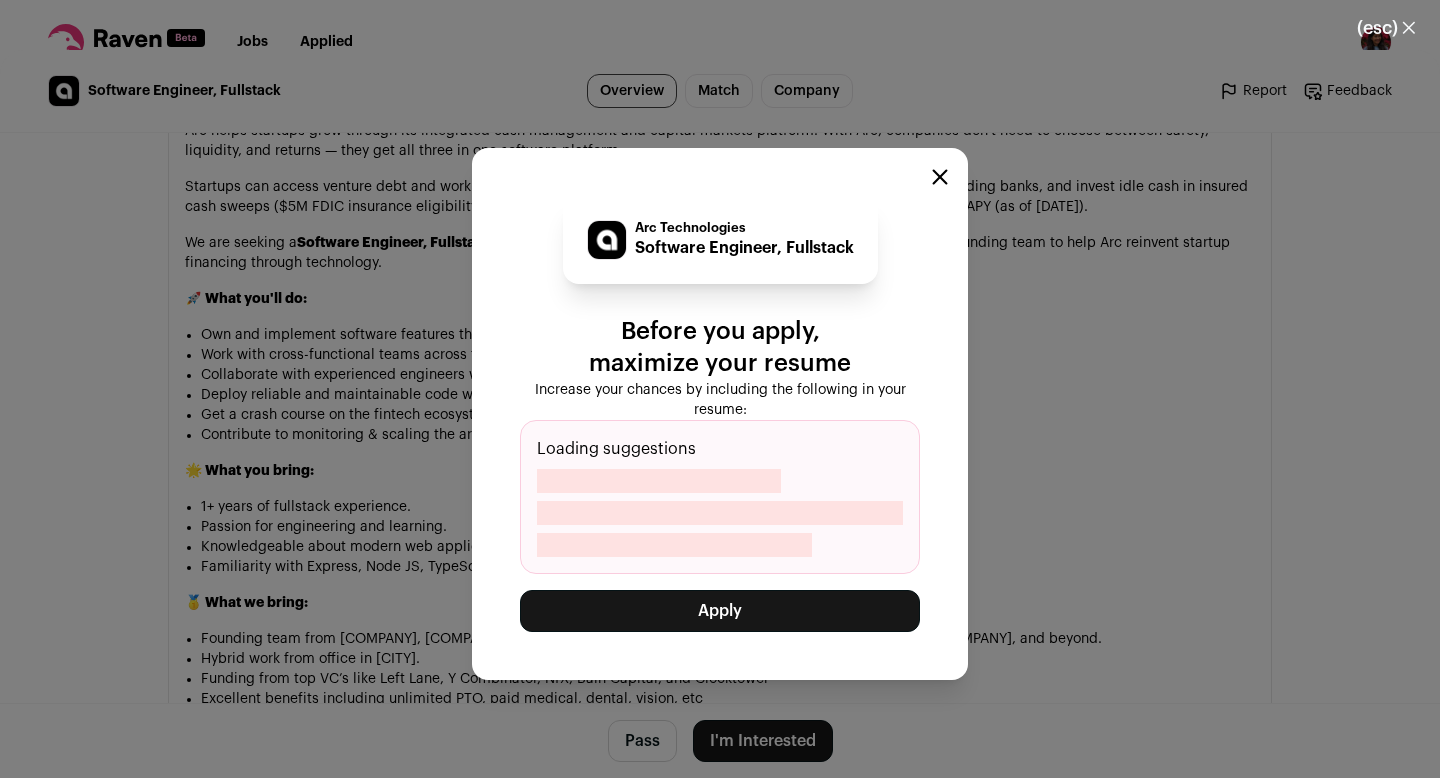 click on "Apply" at bounding box center (720, 611) 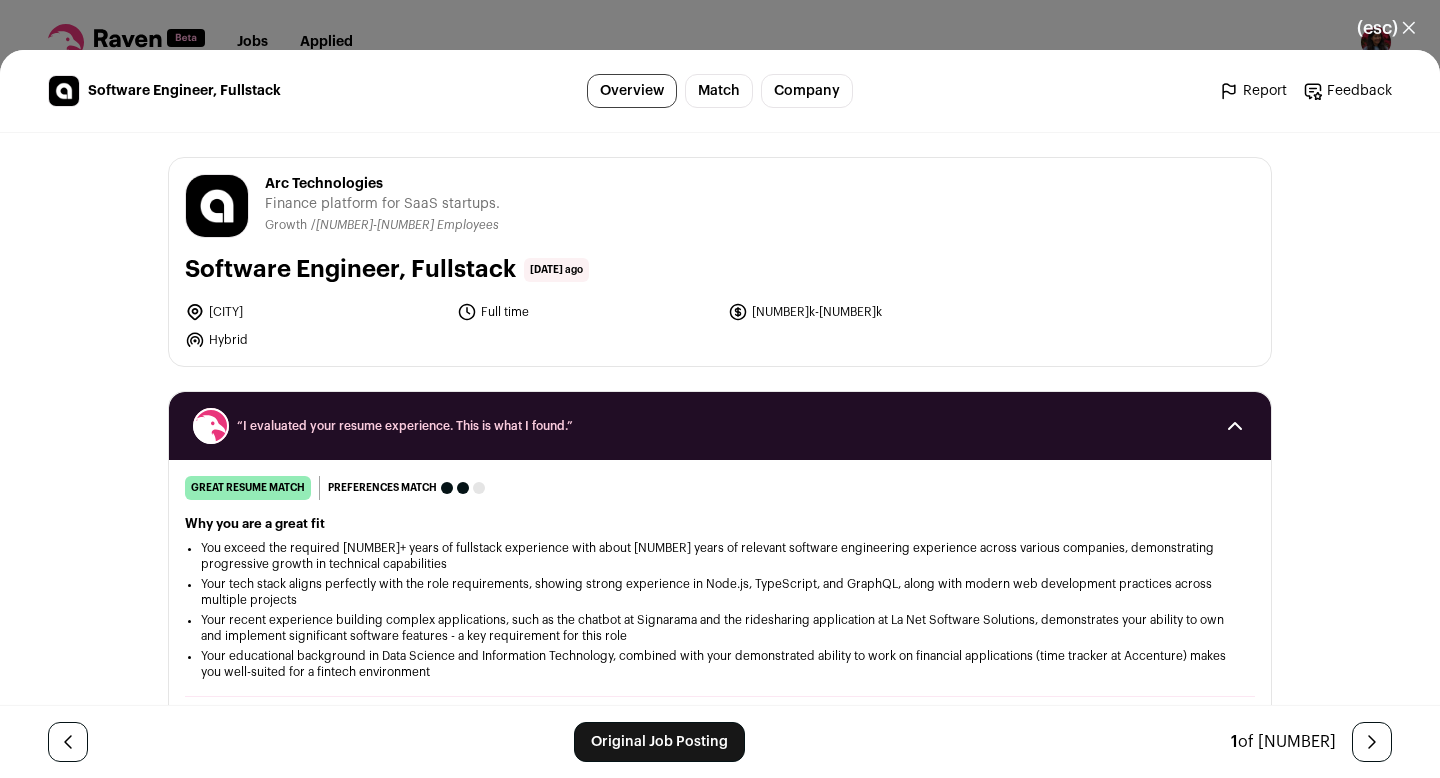 scroll, scrollTop: 0, scrollLeft: 0, axis: both 